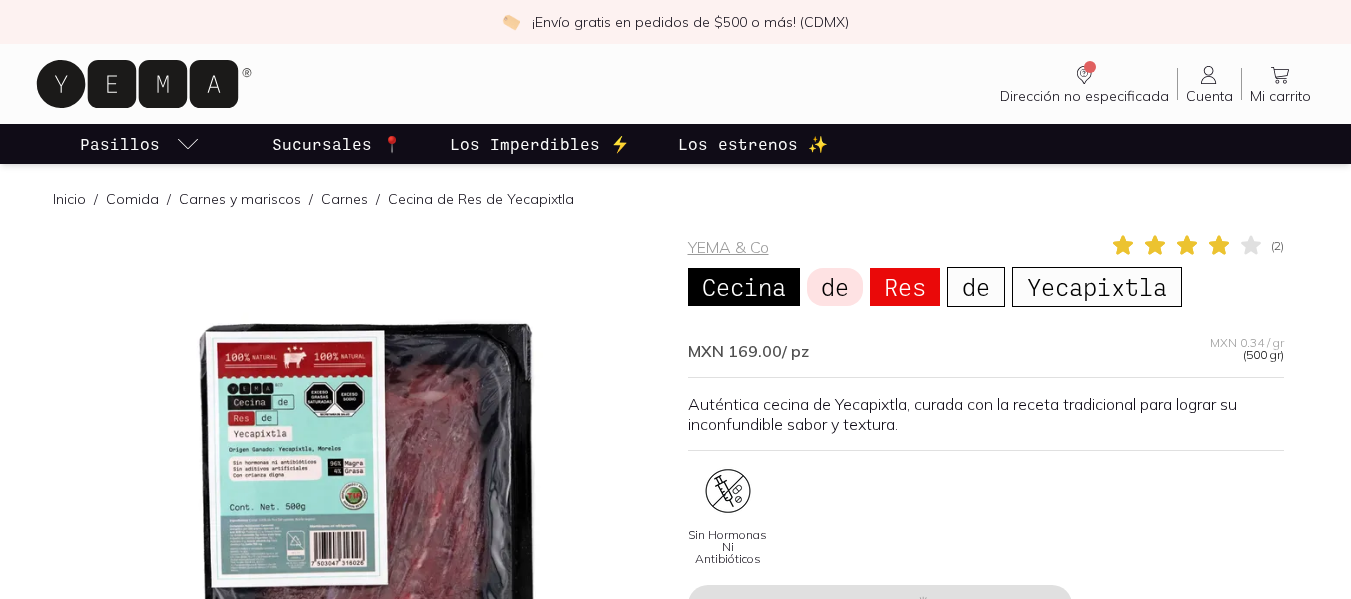 scroll, scrollTop: 0, scrollLeft: 0, axis: both 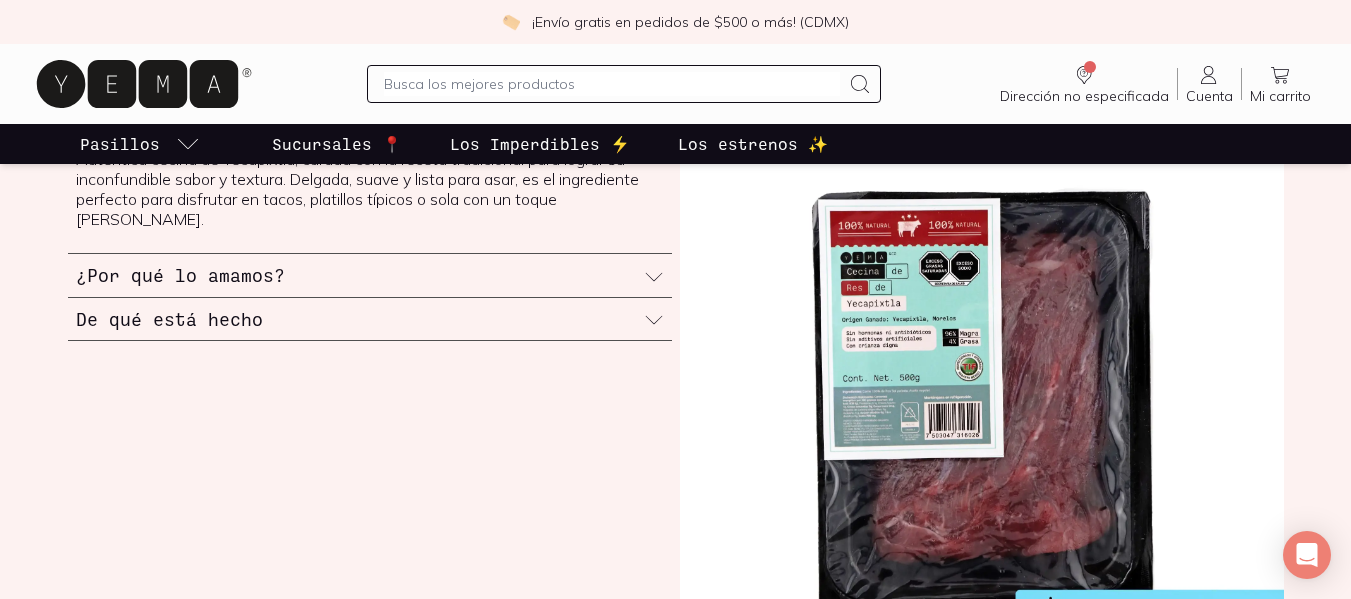 click 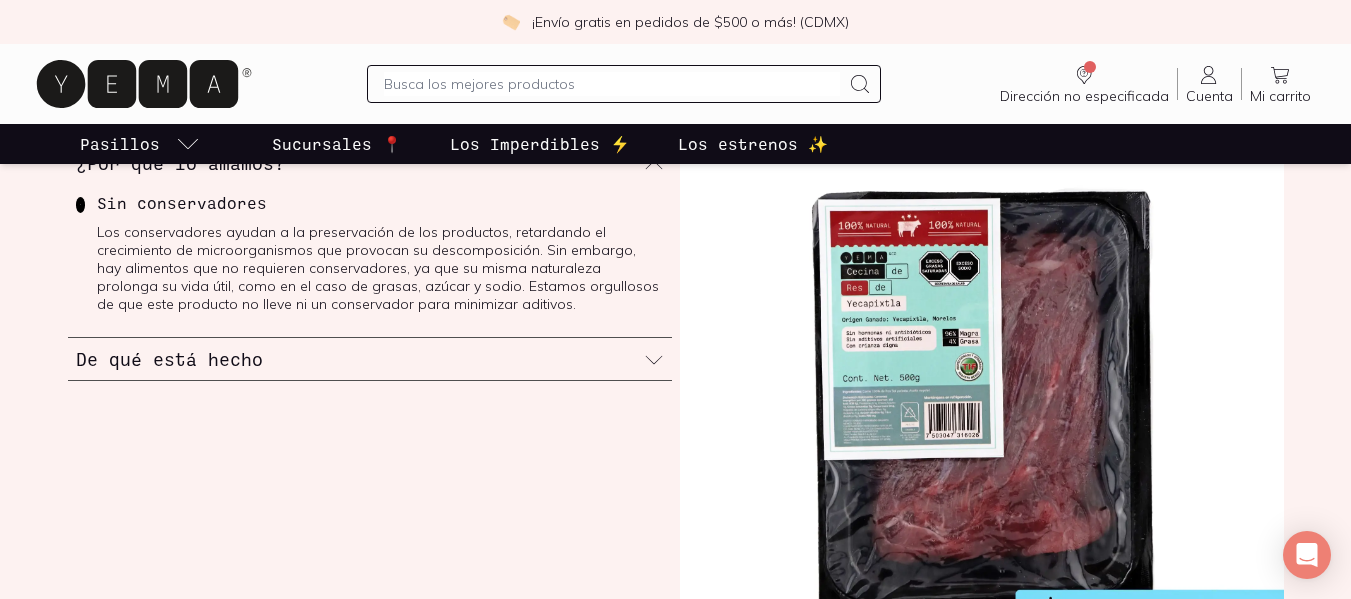 click 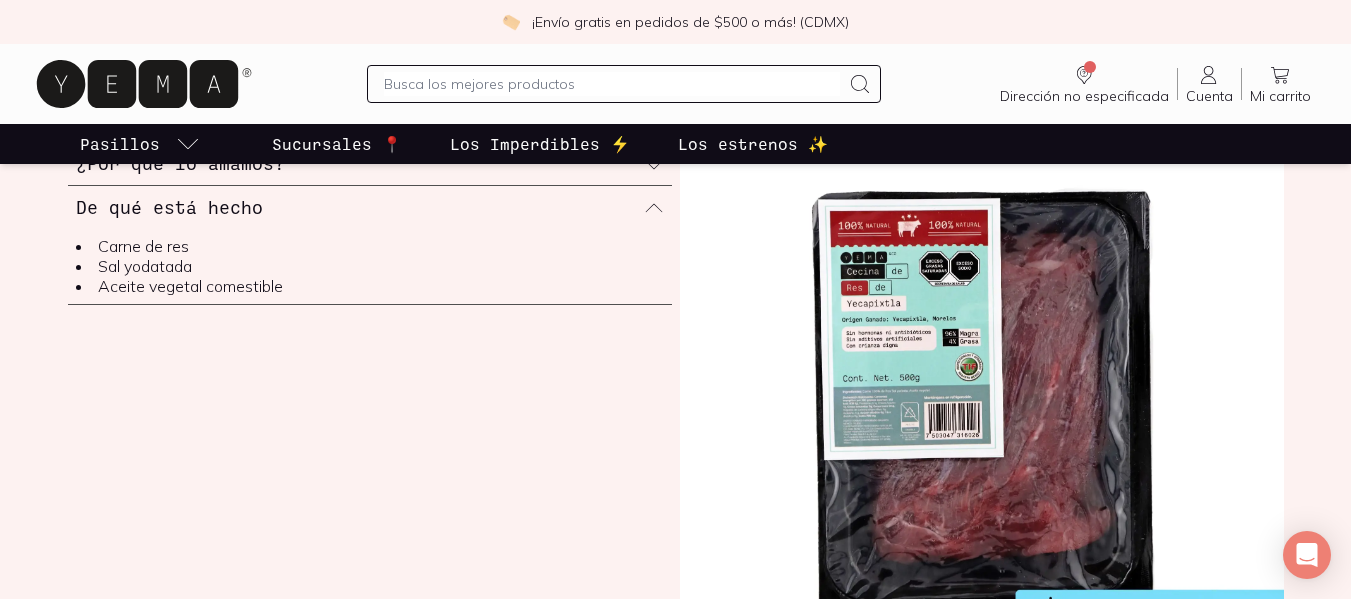 scroll, scrollTop: 24, scrollLeft: 0, axis: vertical 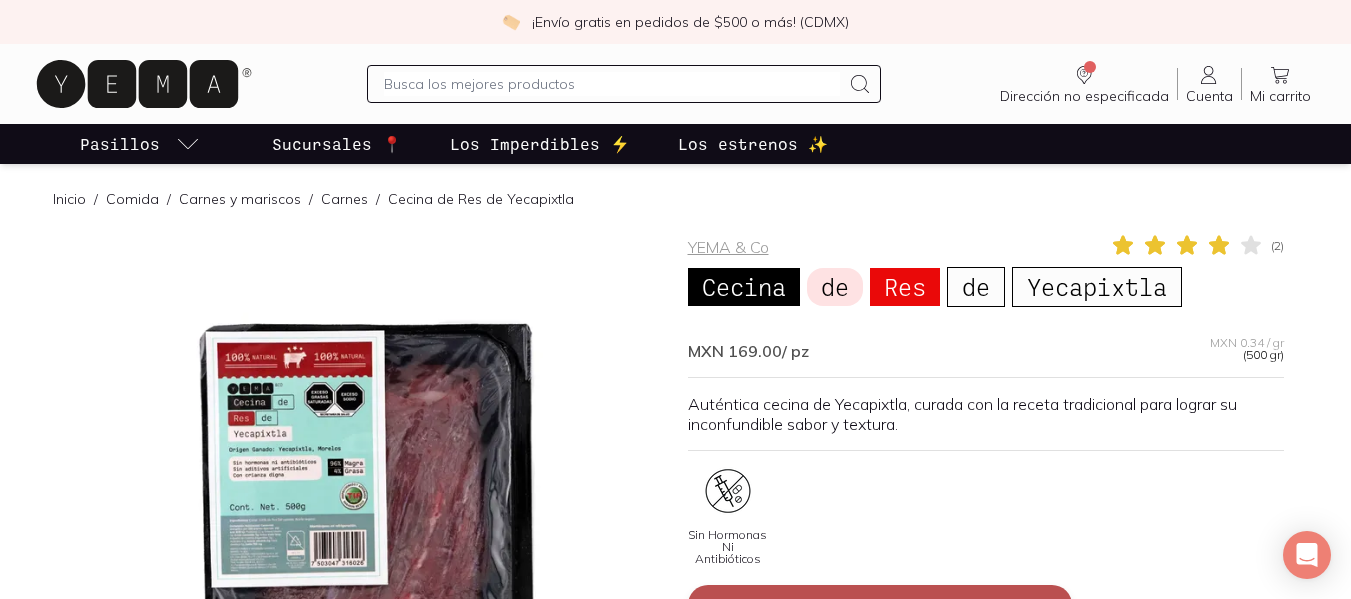 click on "Agregar" at bounding box center (880, 605) 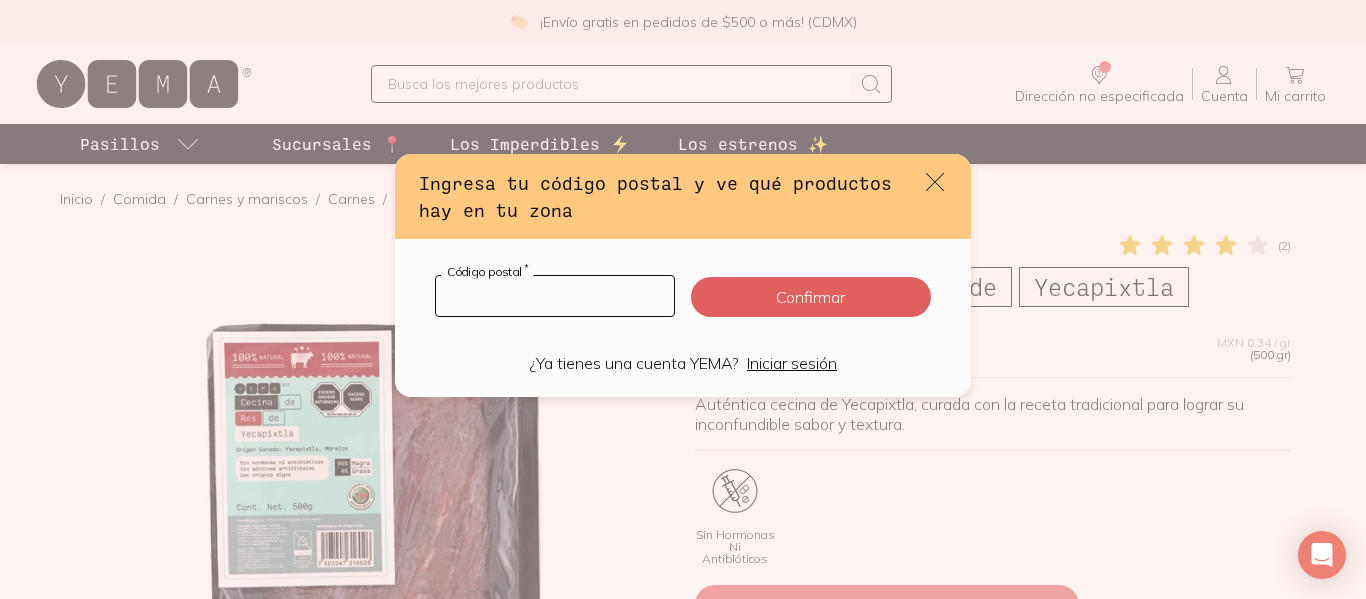 click at bounding box center [555, 296] 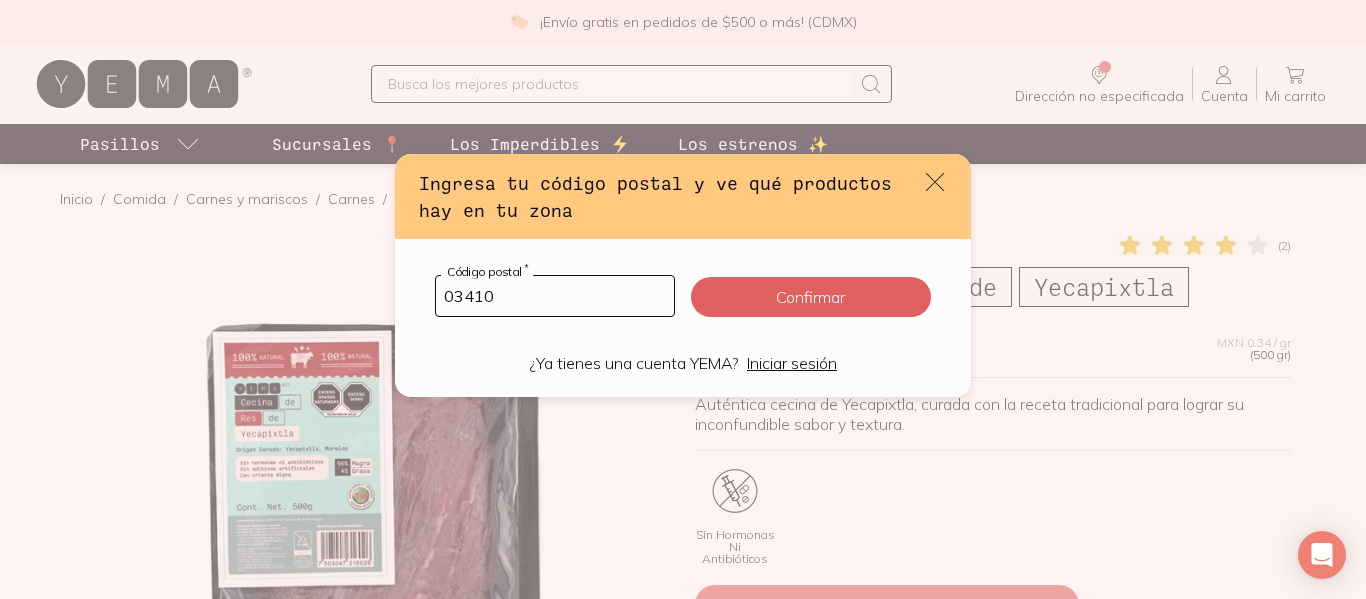 type on "03410" 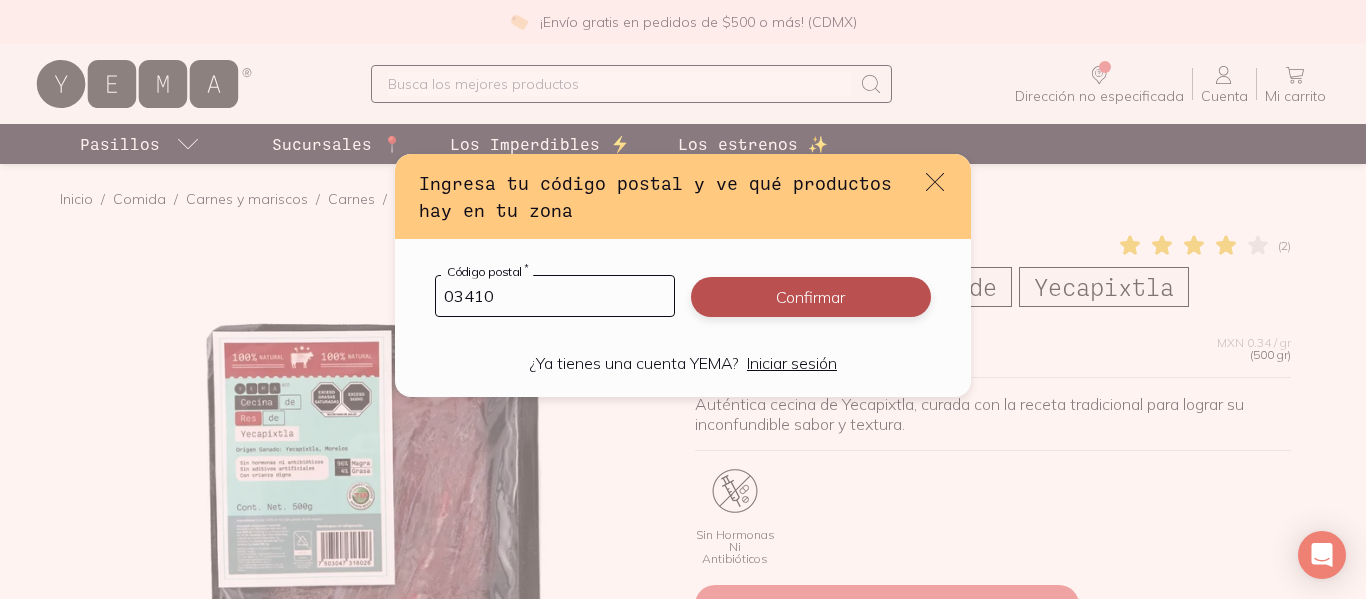 click on "Confirmar" at bounding box center [811, 297] 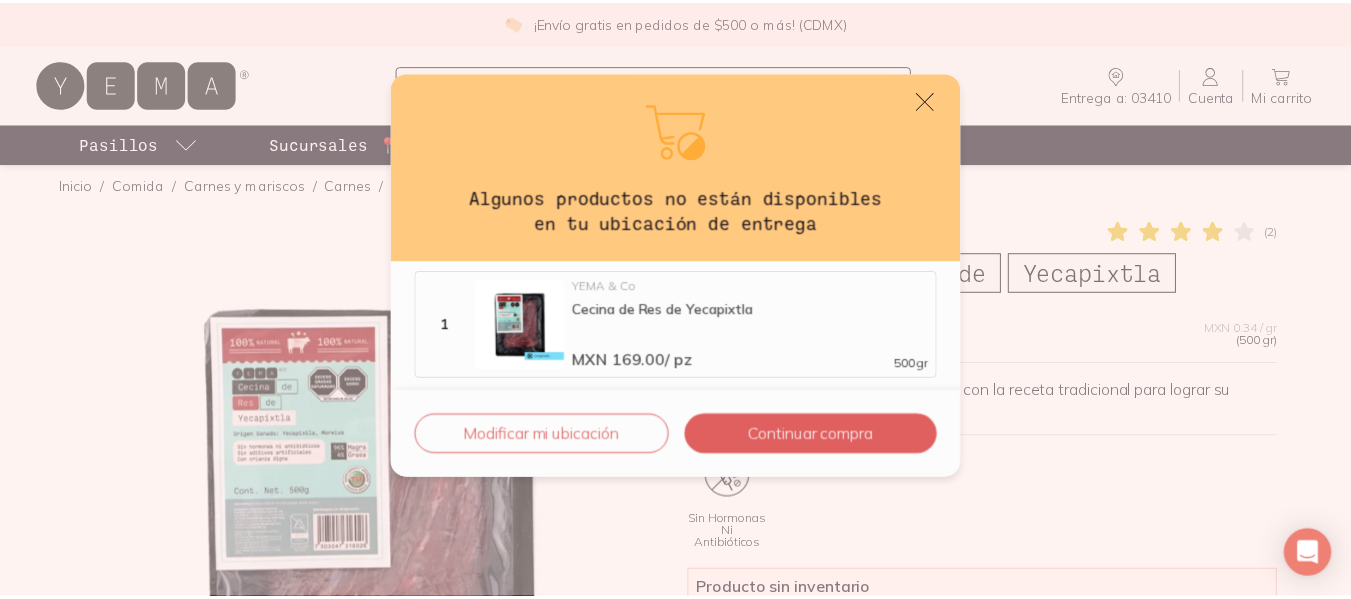 scroll, scrollTop: 82, scrollLeft: 0, axis: vertical 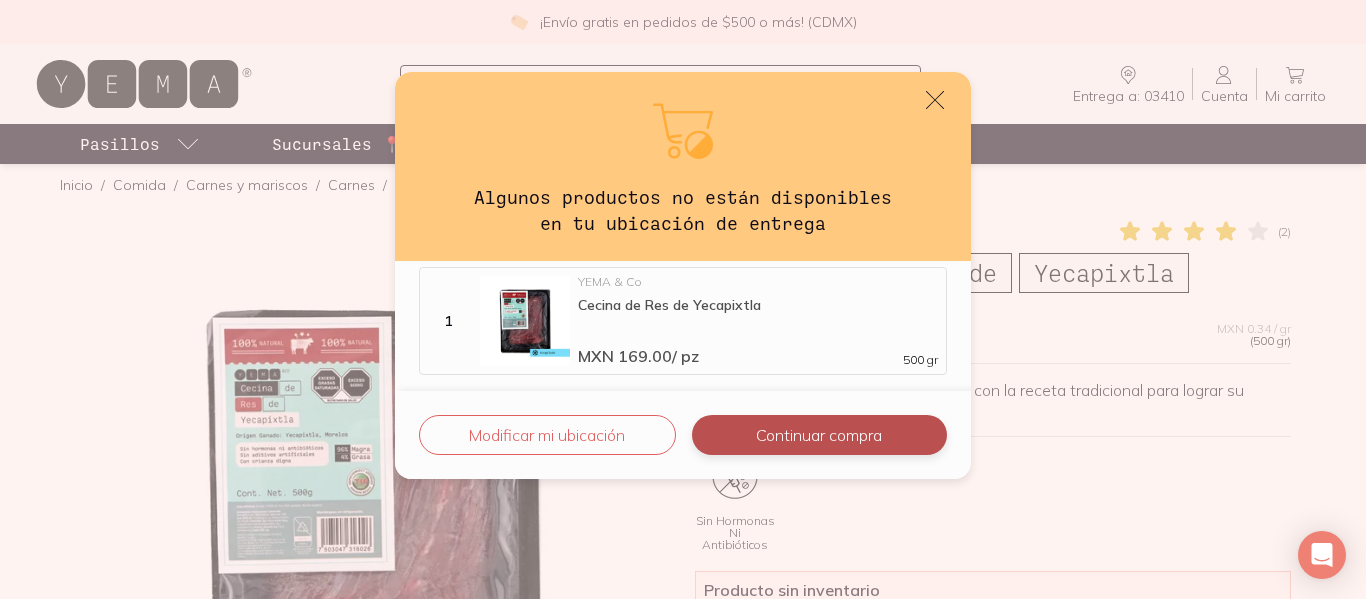 click on "Continuar compra" at bounding box center [819, 435] 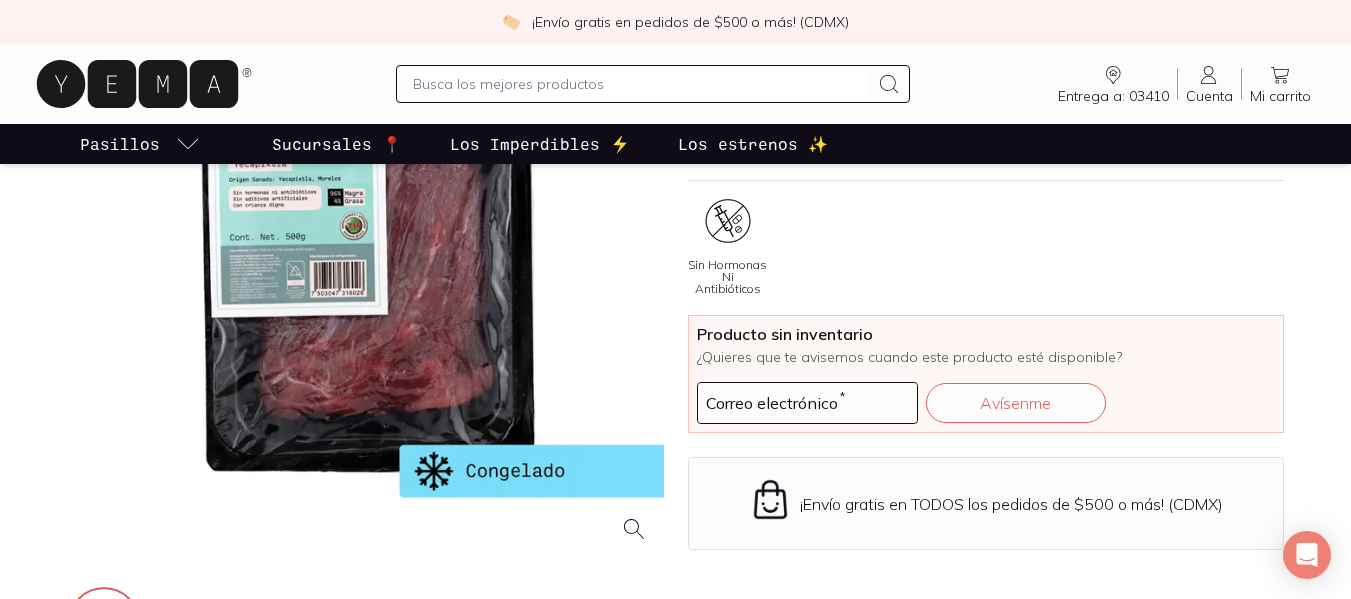 scroll, scrollTop: 0, scrollLeft: 0, axis: both 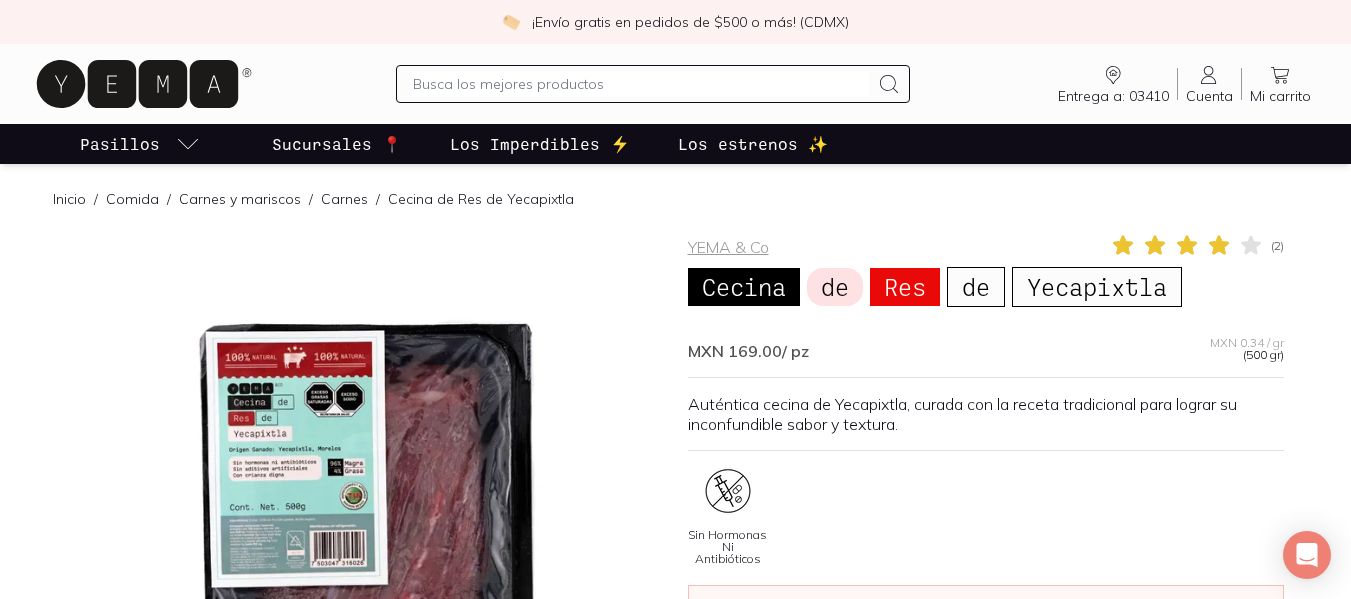 click at bounding box center (641, 84) 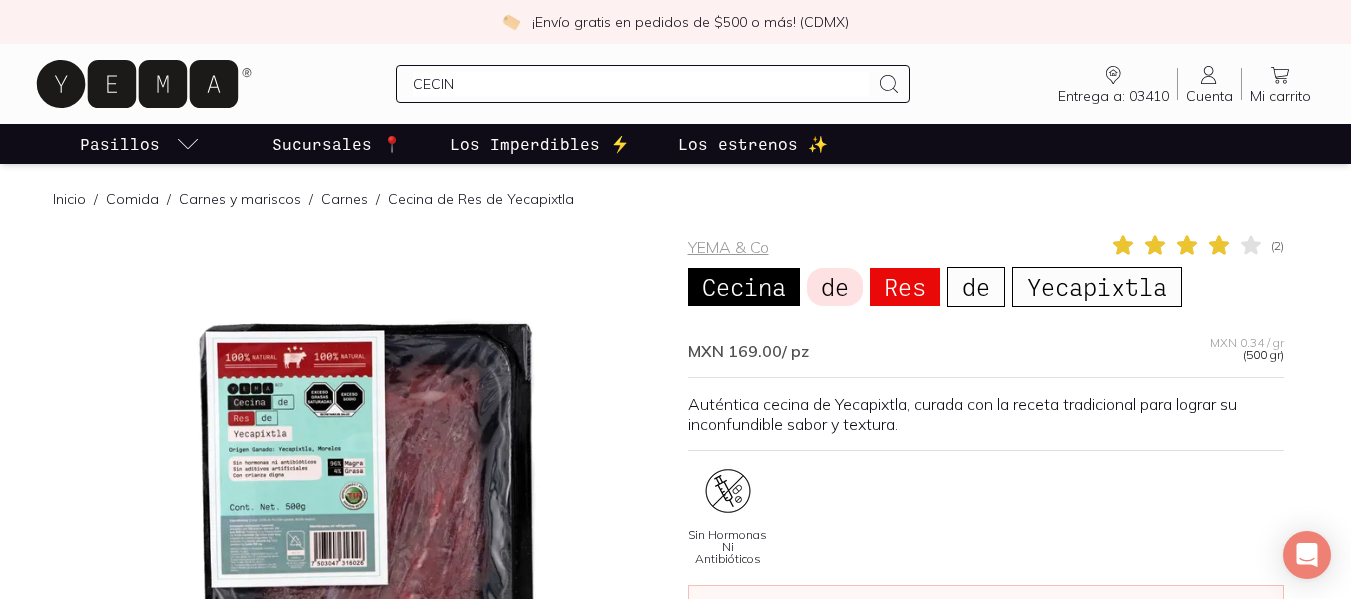 type on "CECINA" 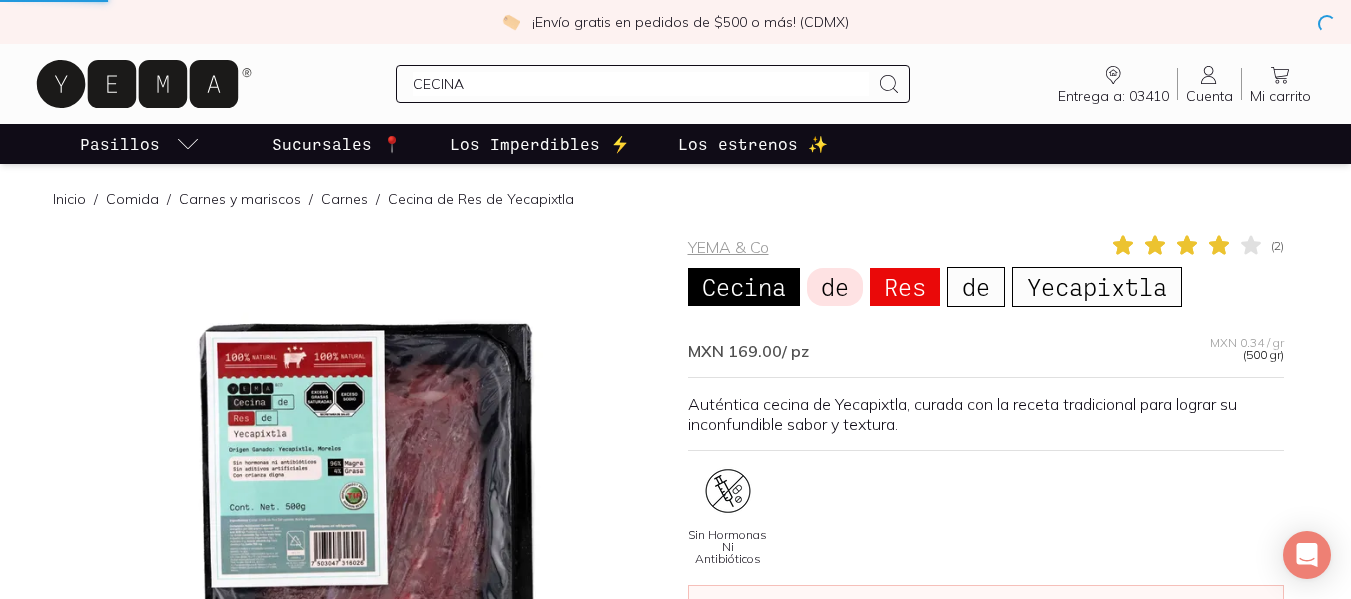 type 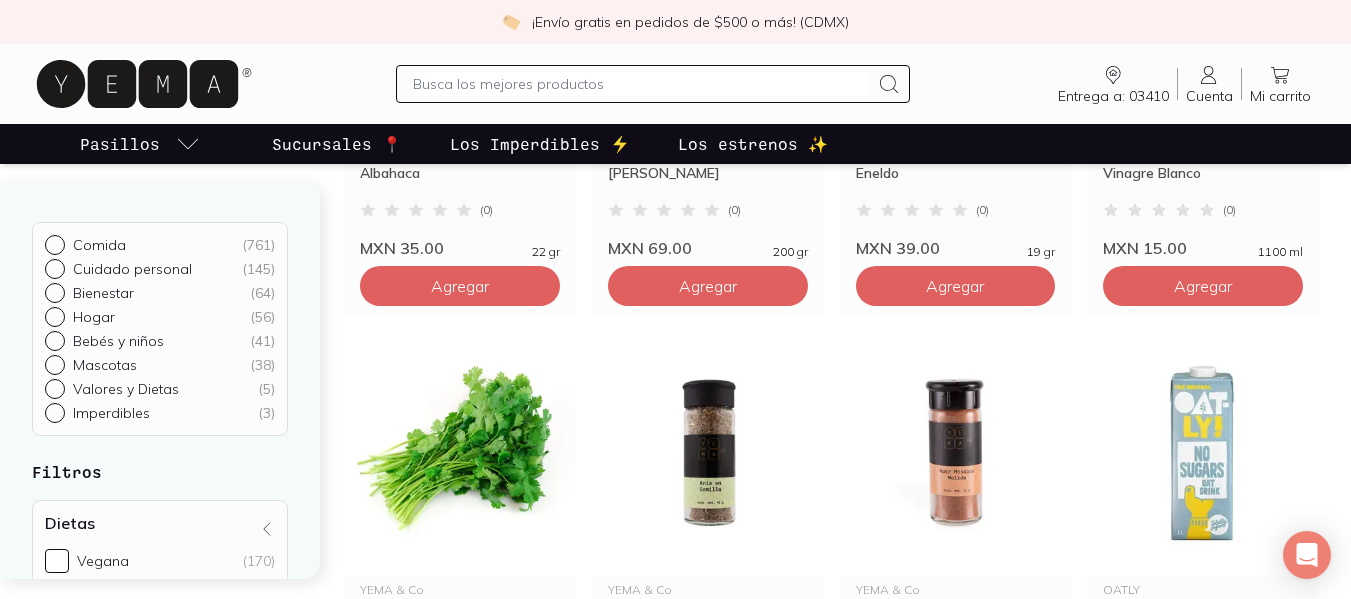 scroll, scrollTop: 1824, scrollLeft: 0, axis: vertical 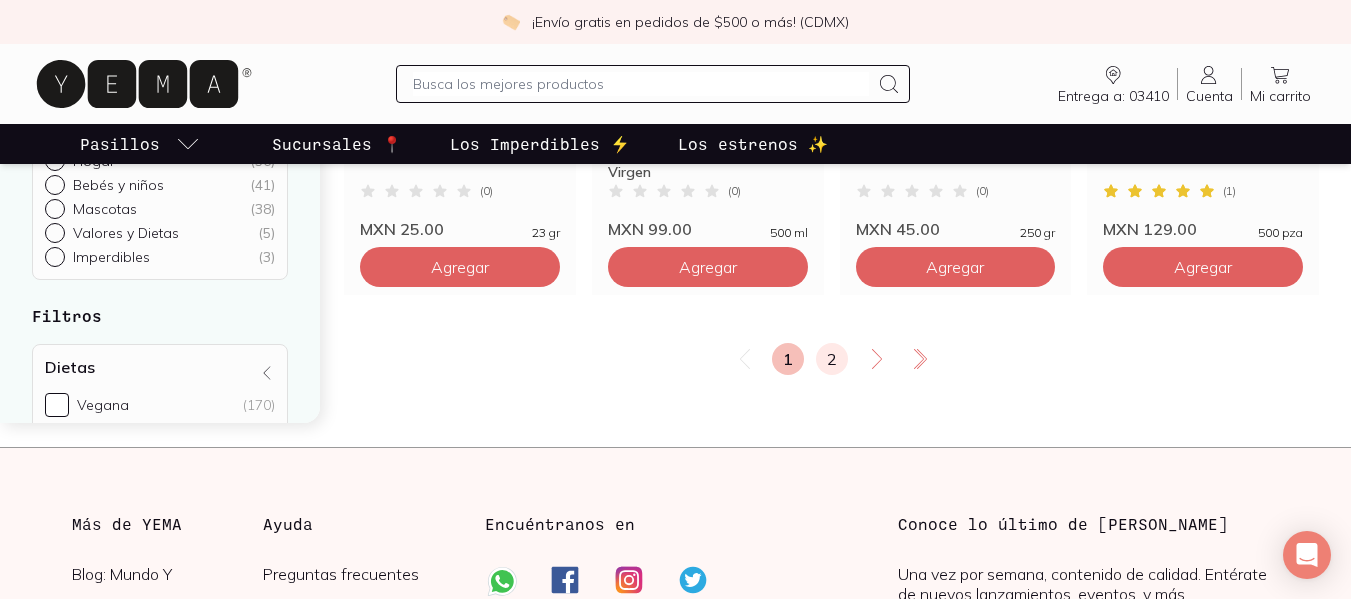 click on "2" at bounding box center (832, 359) 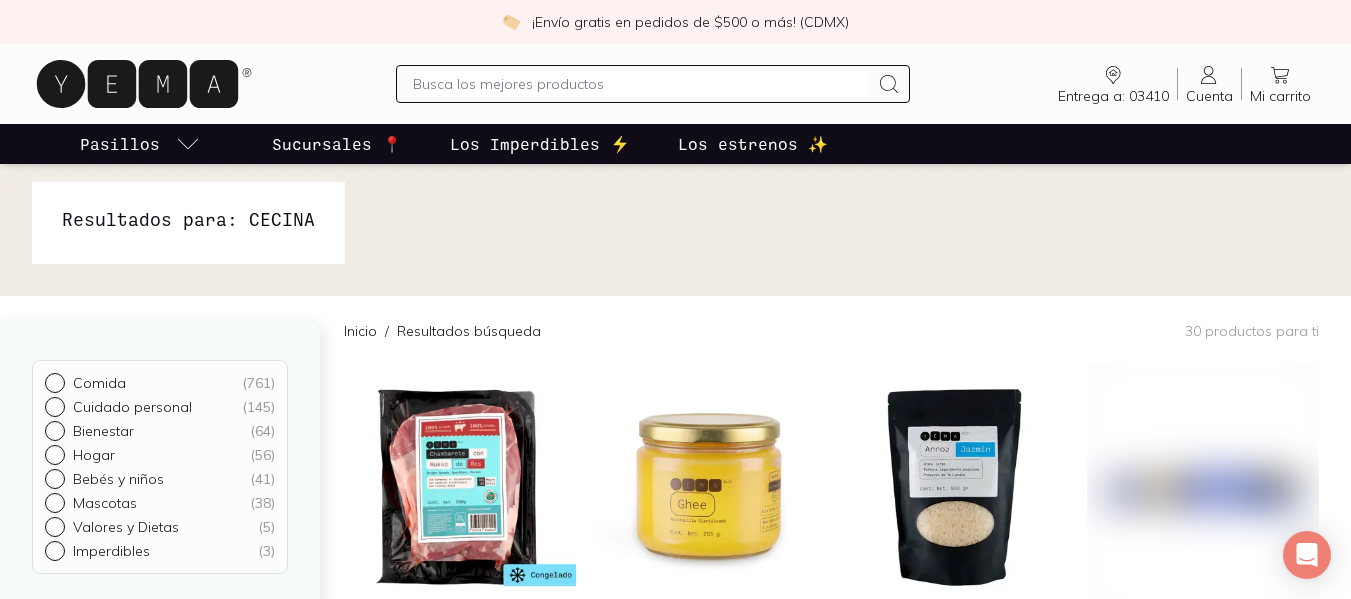 scroll, scrollTop: 0, scrollLeft: 0, axis: both 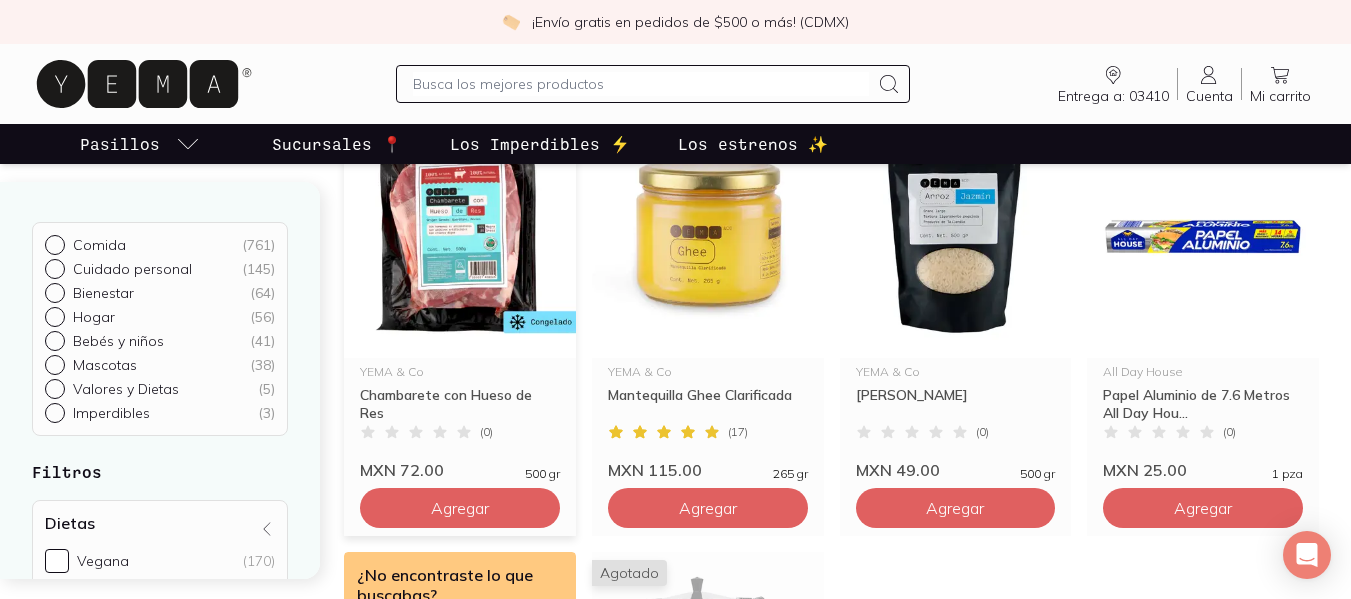 click at bounding box center (460, 235) 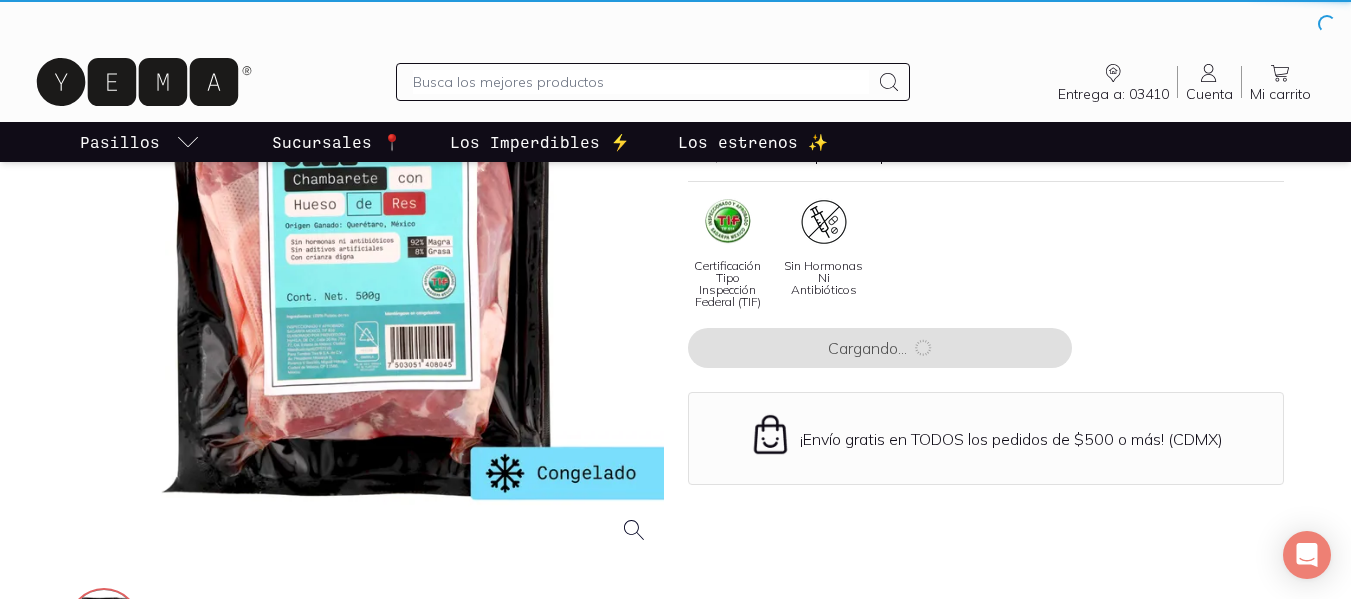 scroll, scrollTop: 0, scrollLeft: 0, axis: both 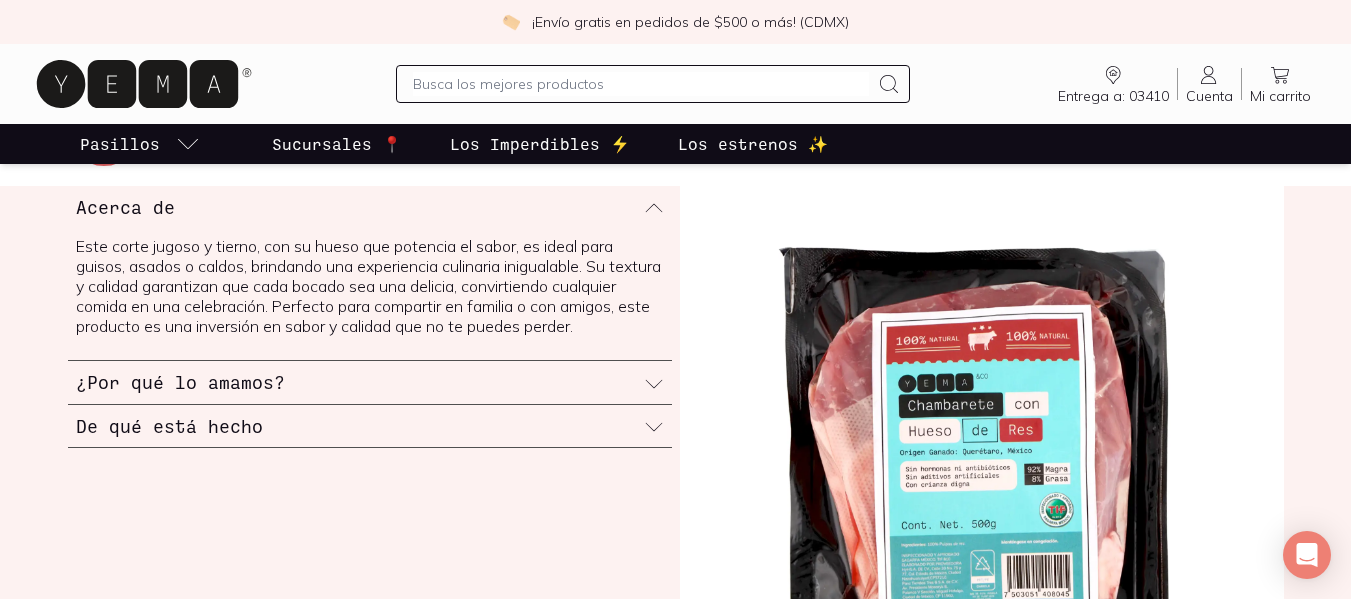 click 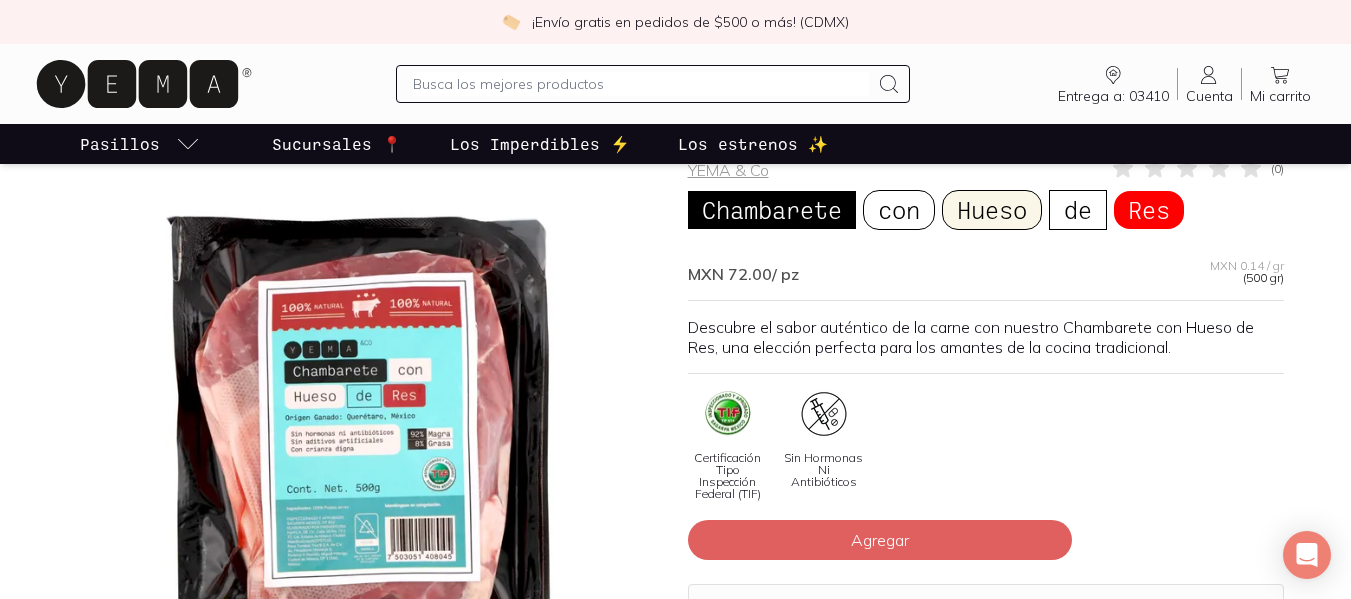 scroll, scrollTop: 66, scrollLeft: 0, axis: vertical 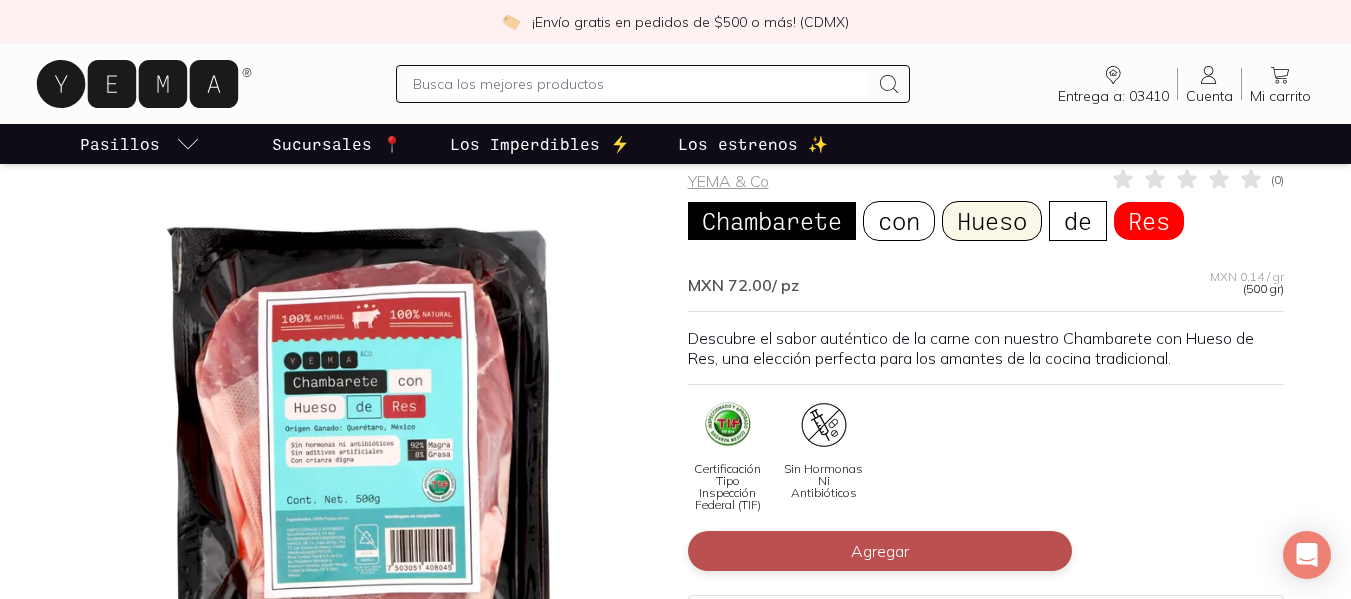 drag, startPoint x: 447, startPoint y: 1, endPoint x: 841, endPoint y: 549, distance: 674.937 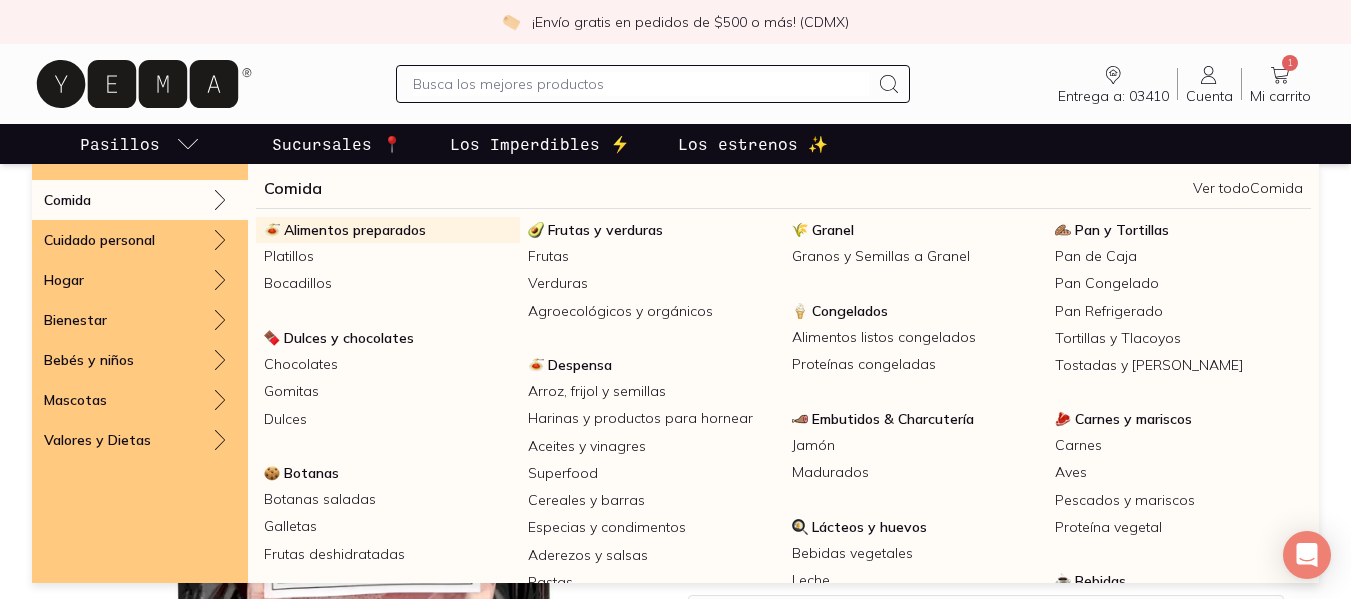 click on "Alimentos preparados" at bounding box center [355, 230] 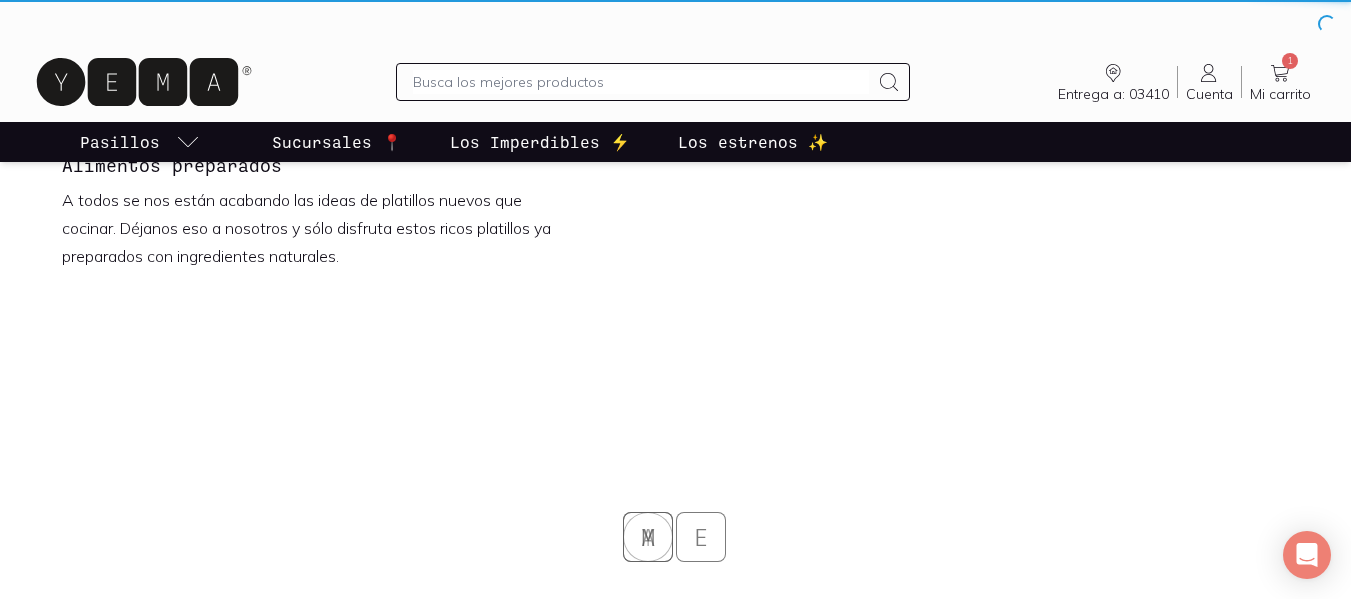 scroll, scrollTop: 0, scrollLeft: 0, axis: both 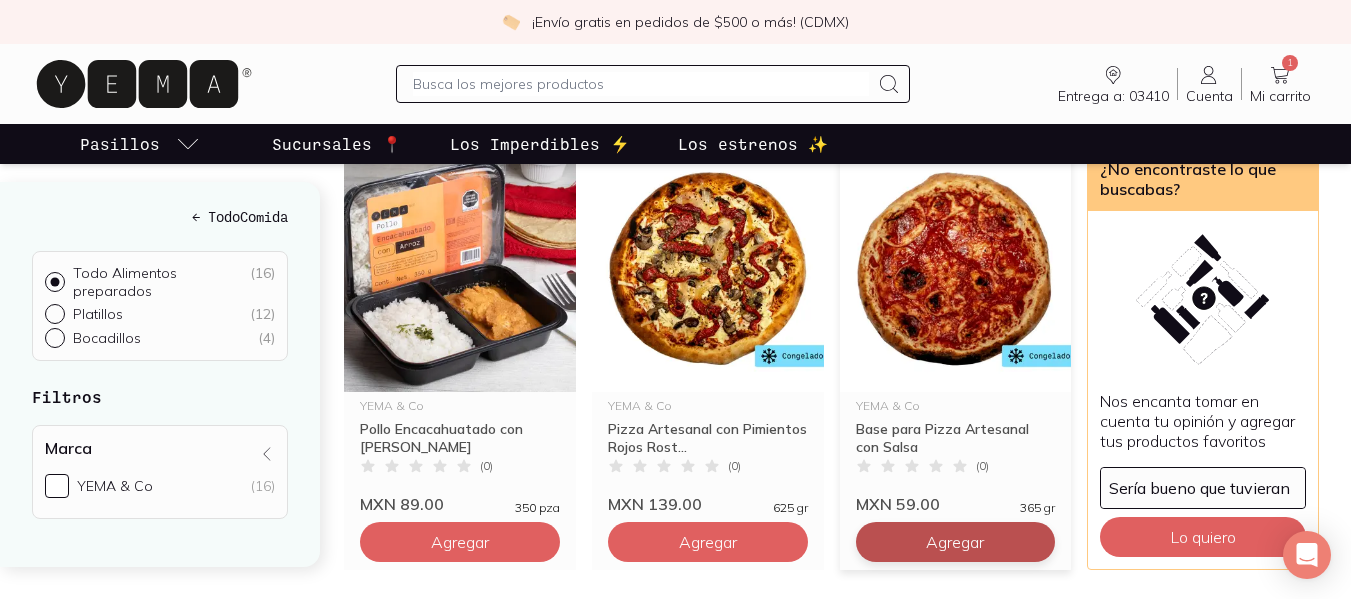 click on "Agregar" at bounding box center (460, -778) 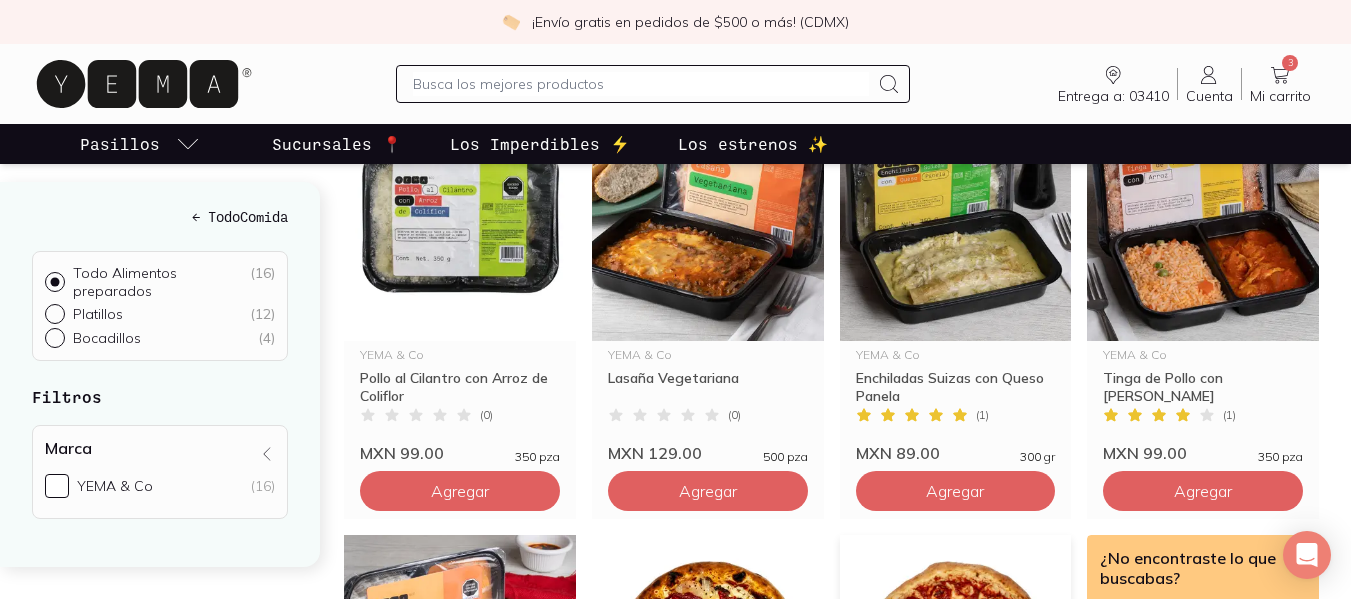 scroll, scrollTop: 1170, scrollLeft: 0, axis: vertical 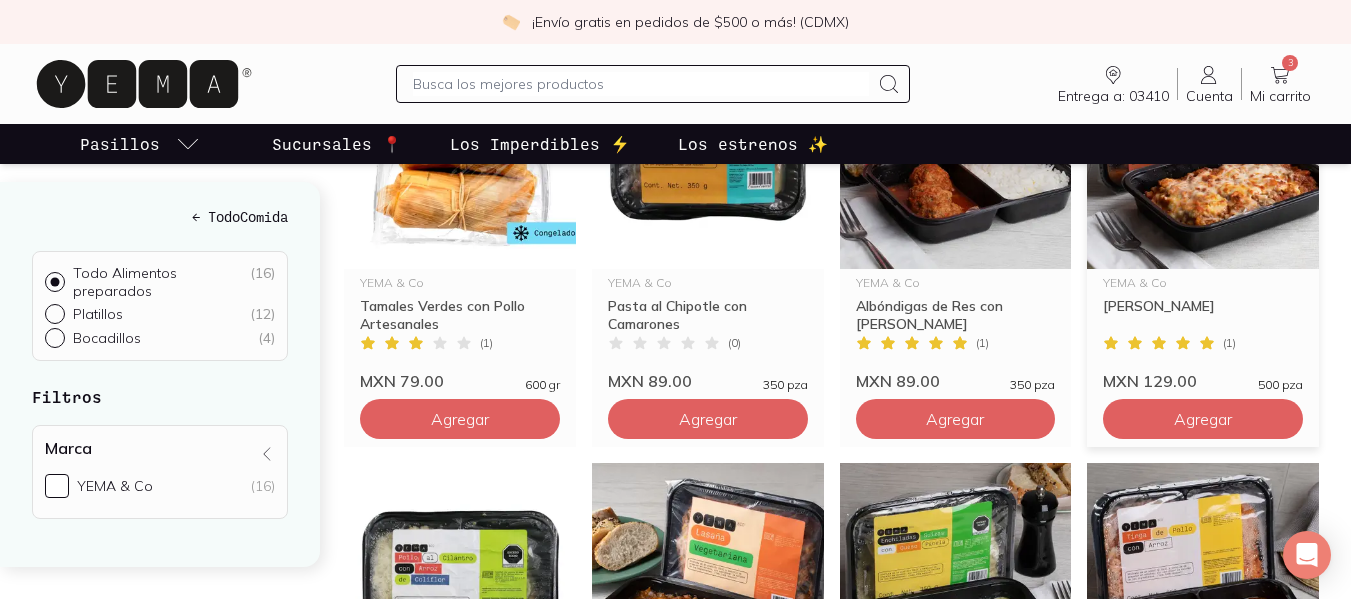 click at bounding box center [1203, 146] 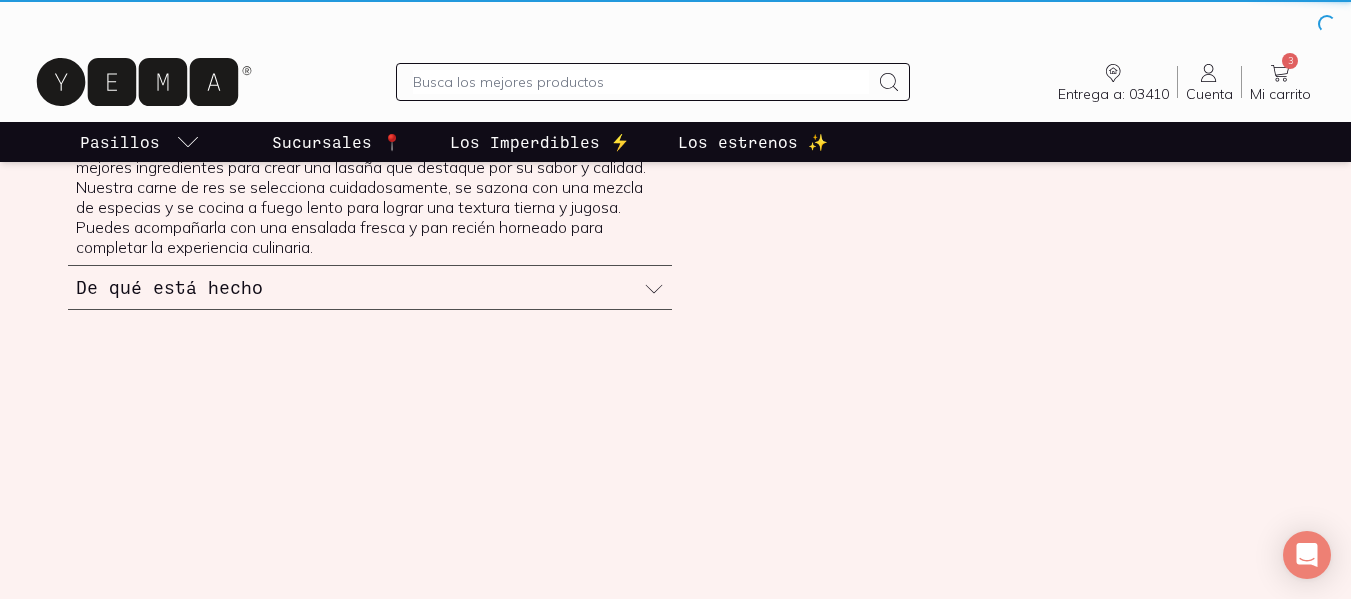 scroll, scrollTop: 0, scrollLeft: 0, axis: both 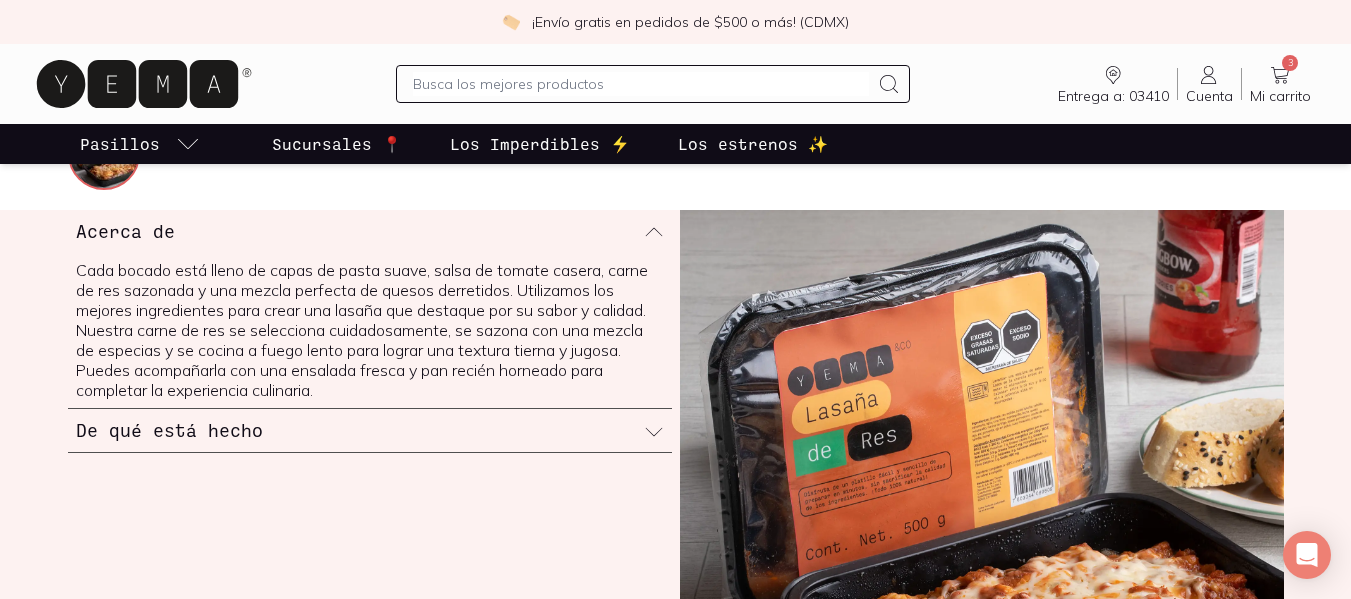 click 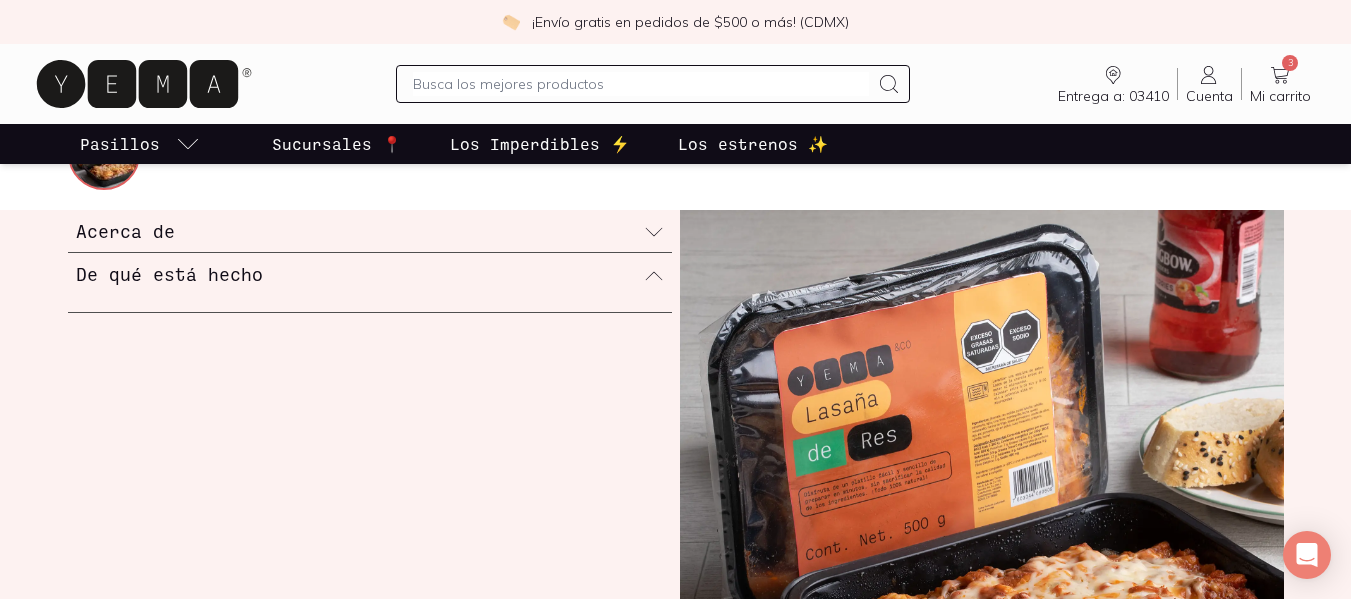 click 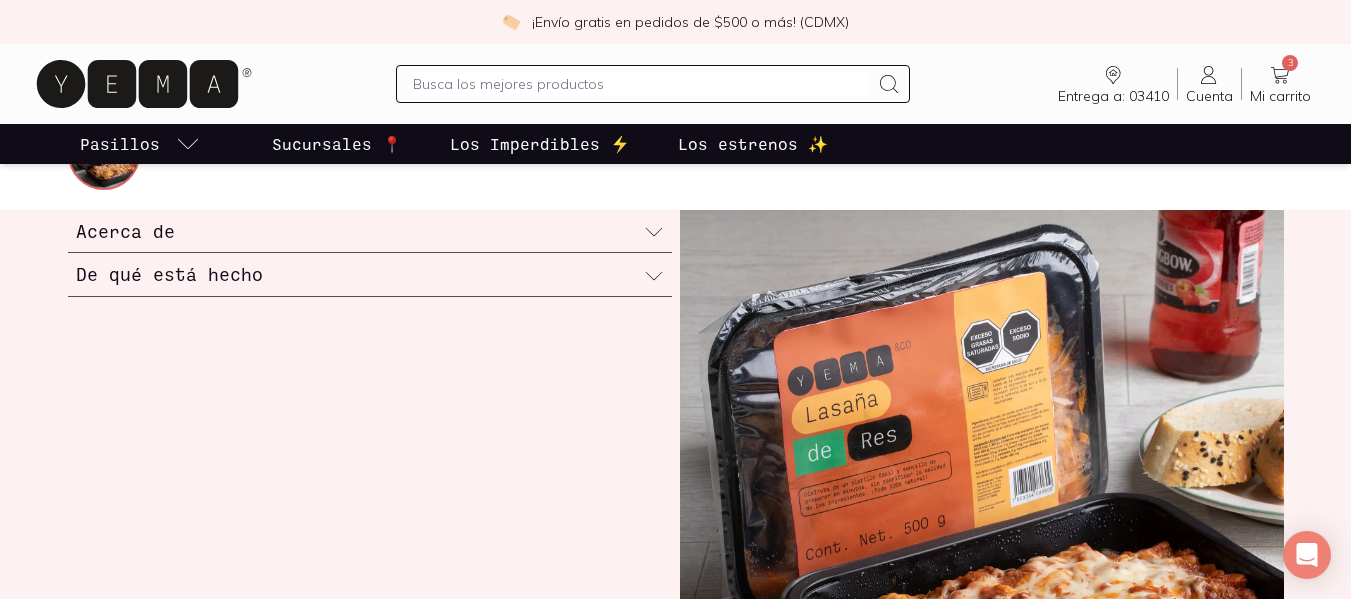 click 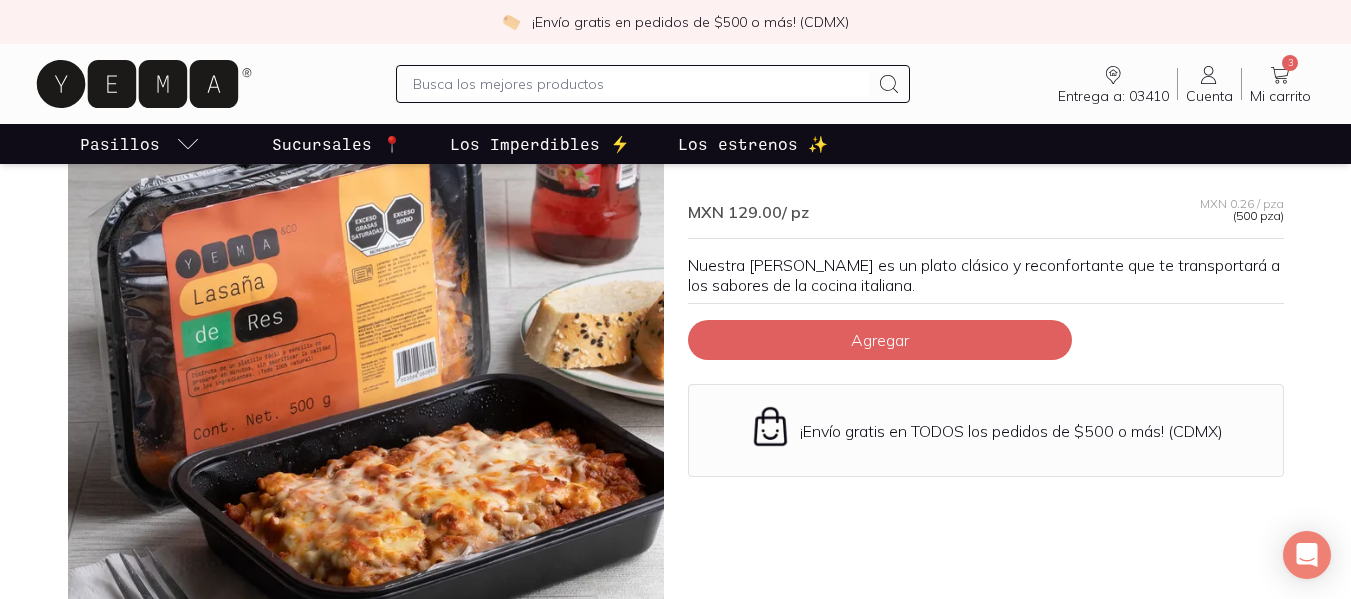 scroll, scrollTop: 42, scrollLeft: 0, axis: vertical 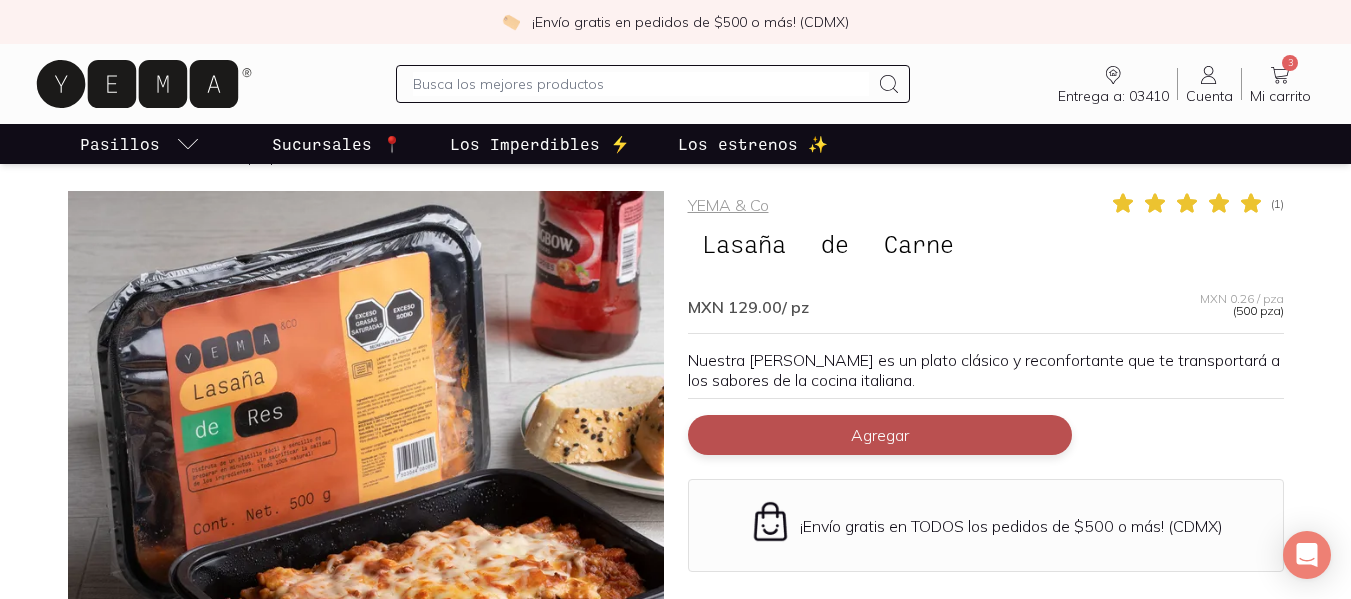 click on "Agregar" at bounding box center [880, 435] 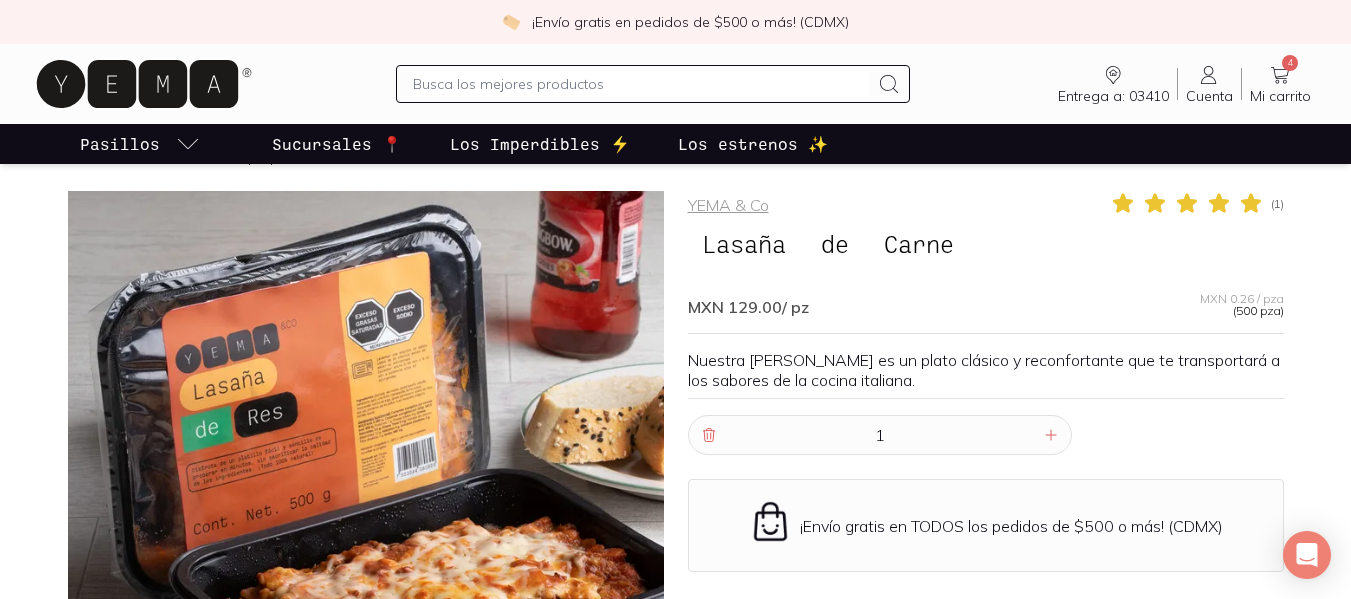 click 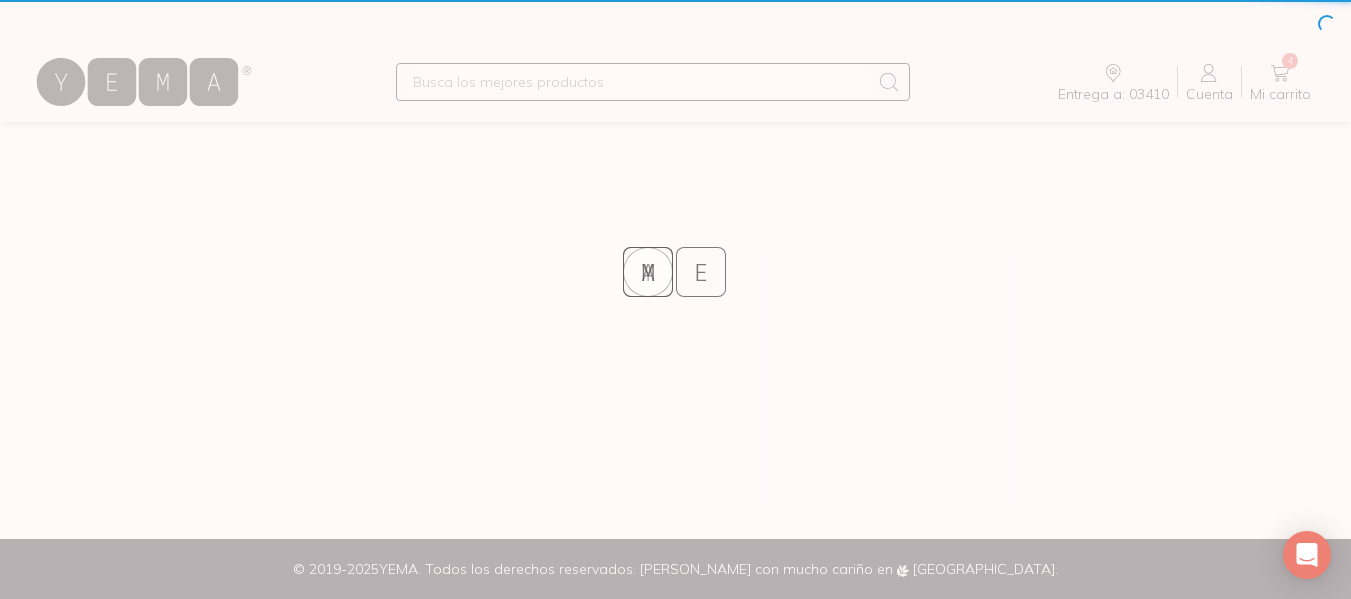 scroll, scrollTop: 0, scrollLeft: 0, axis: both 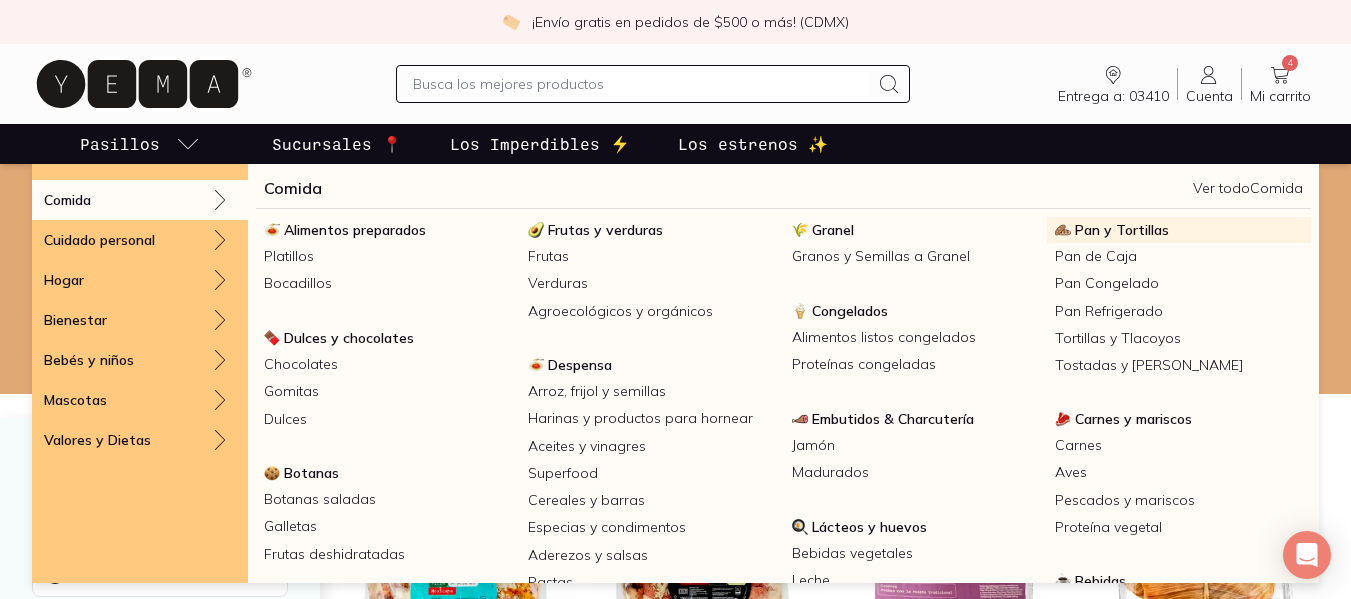 click on "Pan y Tortillas" at bounding box center (1122, 230) 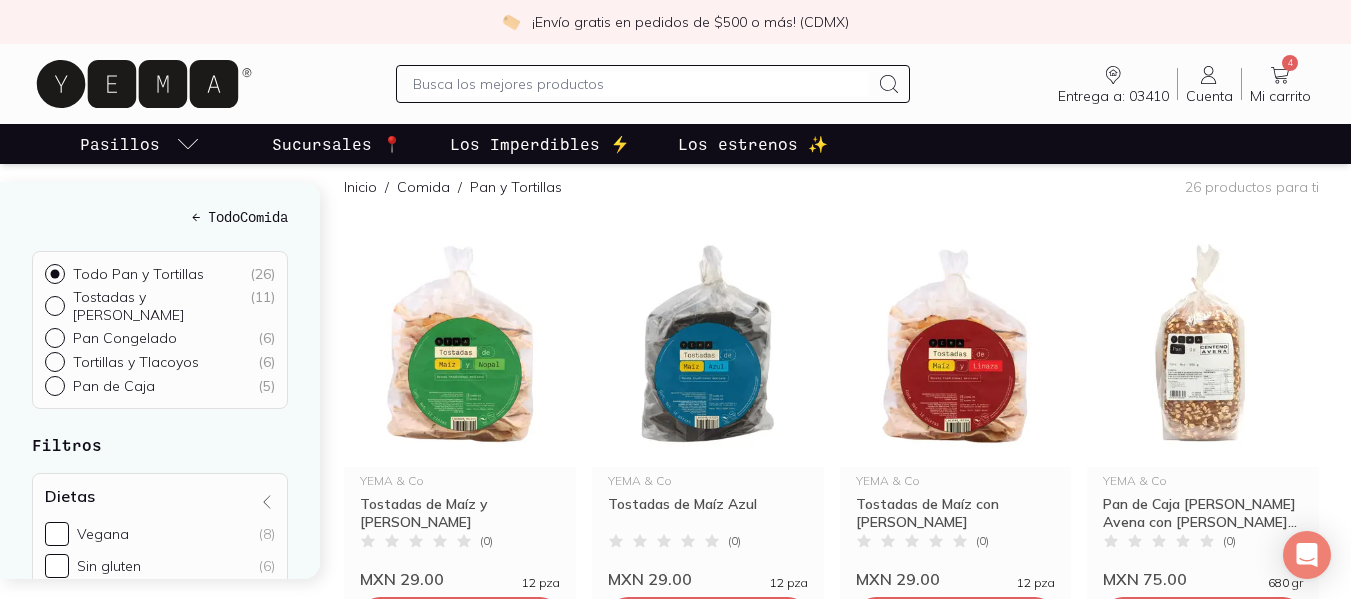 scroll, scrollTop: 221, scrollLeft: 0, axis: vertical 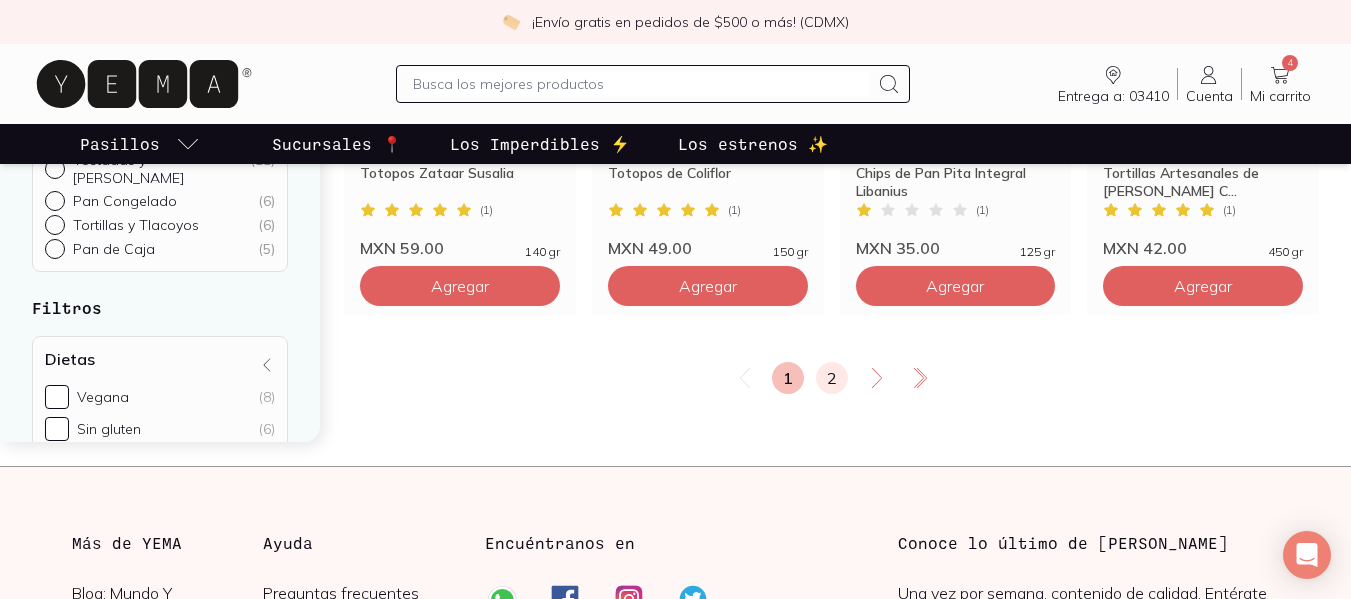 click on "2" at bounding box center (832, 378) 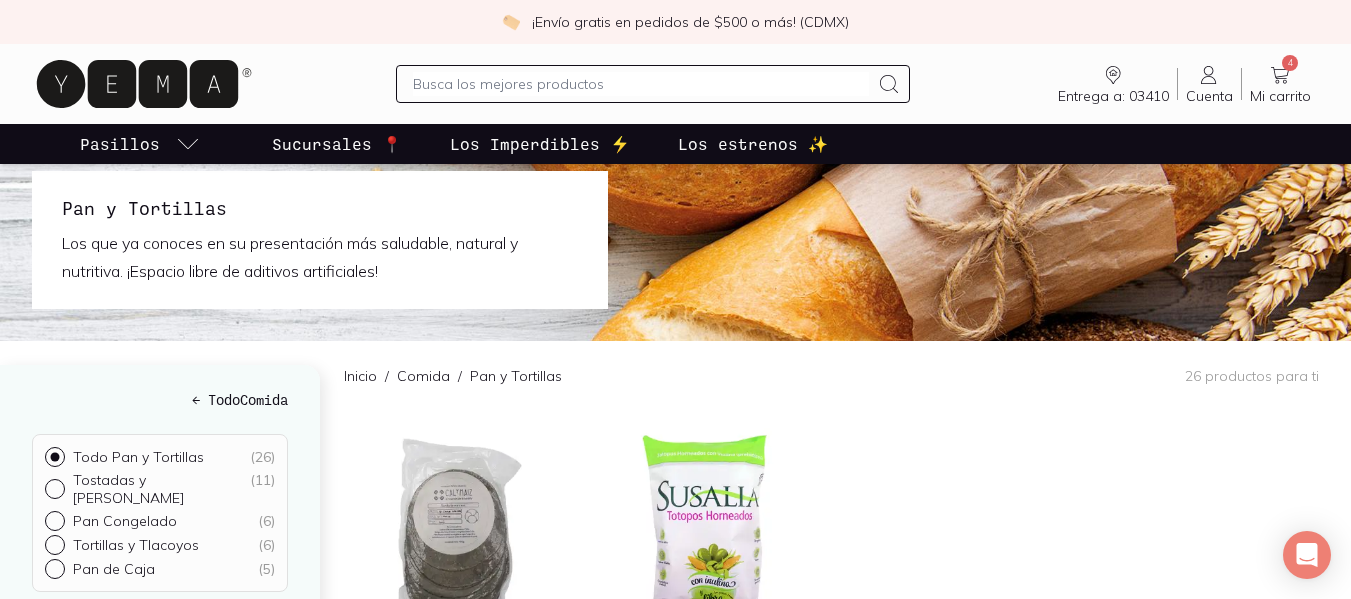 scroll, scrollTop: 0, scrollLeft: 0, axis: both 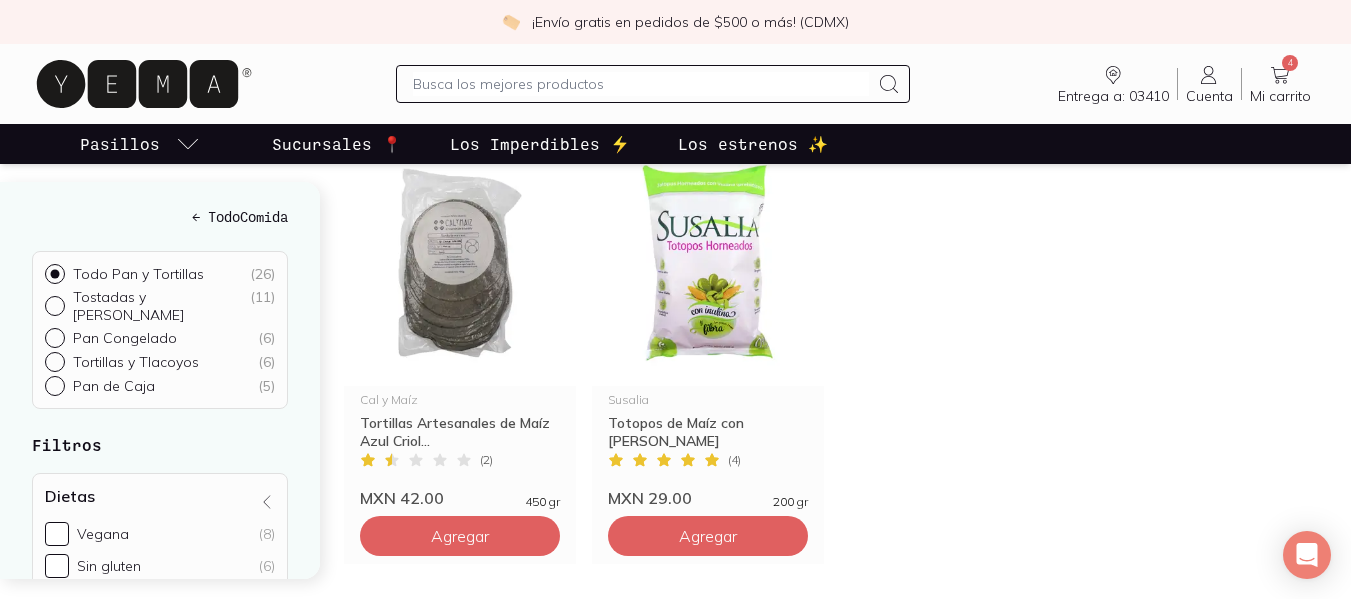 click on "Pan de Caja" at bounding box center [114, 386] 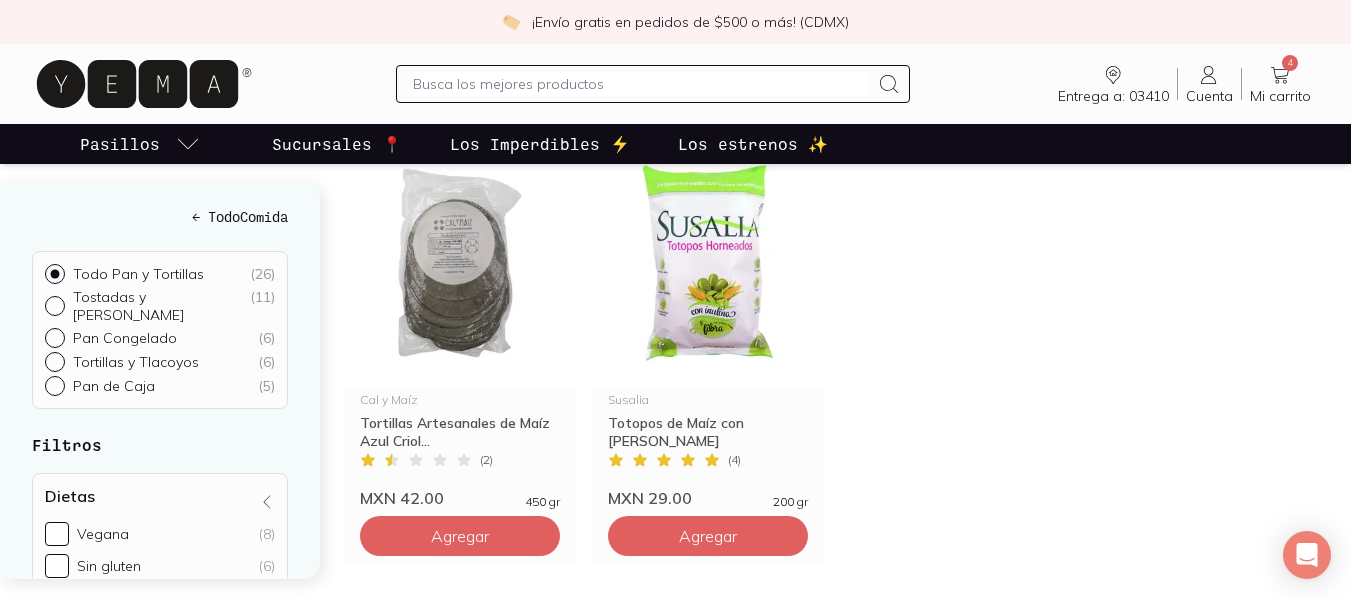 click on "Pan de Caja ( 5 )" at bounding box center [53, 384] 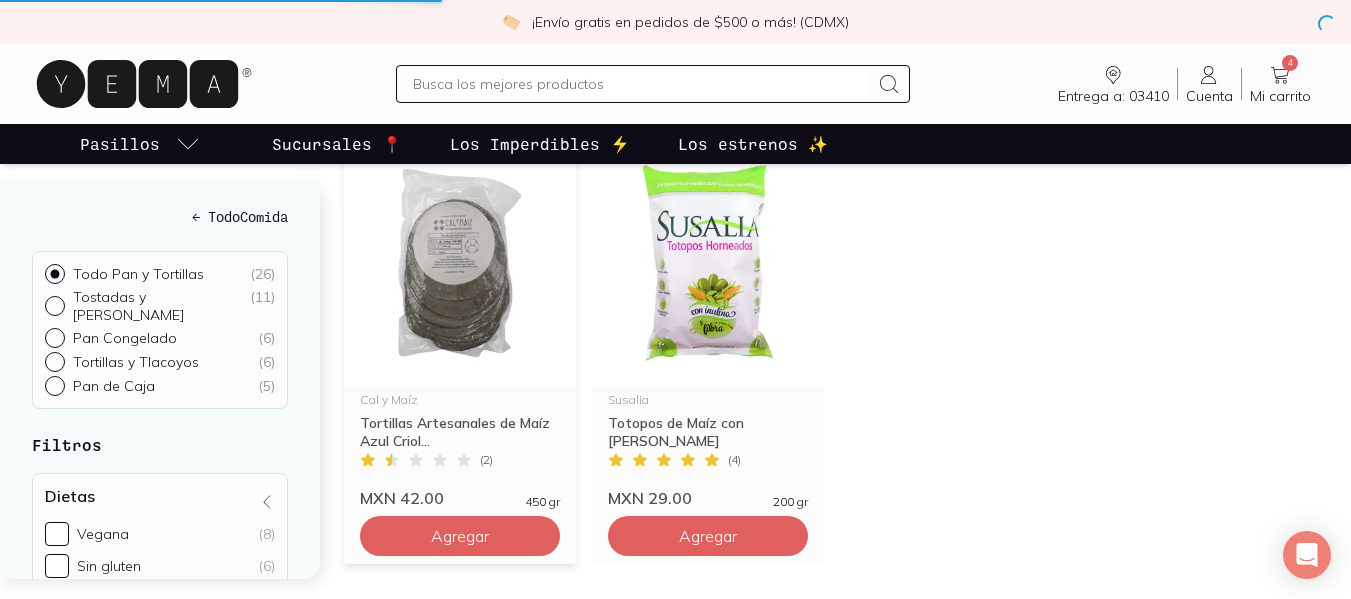 scroll, scrollTop: 0, scrollLeft: 0, axis: both 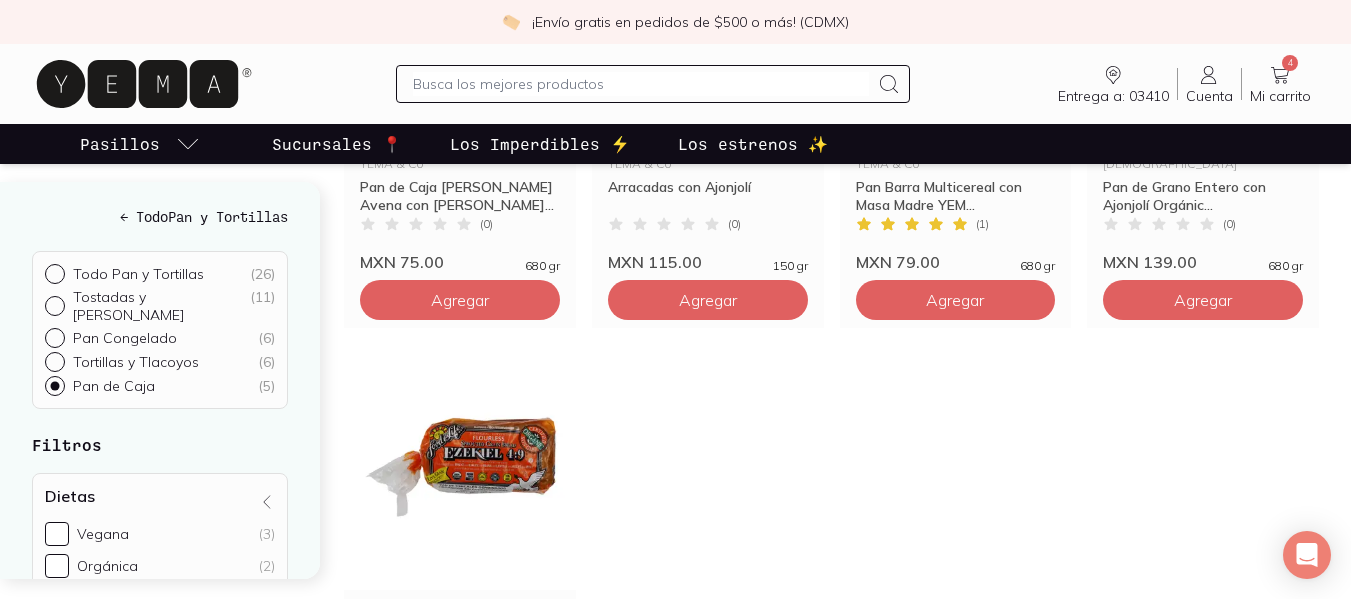 click on "Pan Congelado" at bounding box center (125, 338) 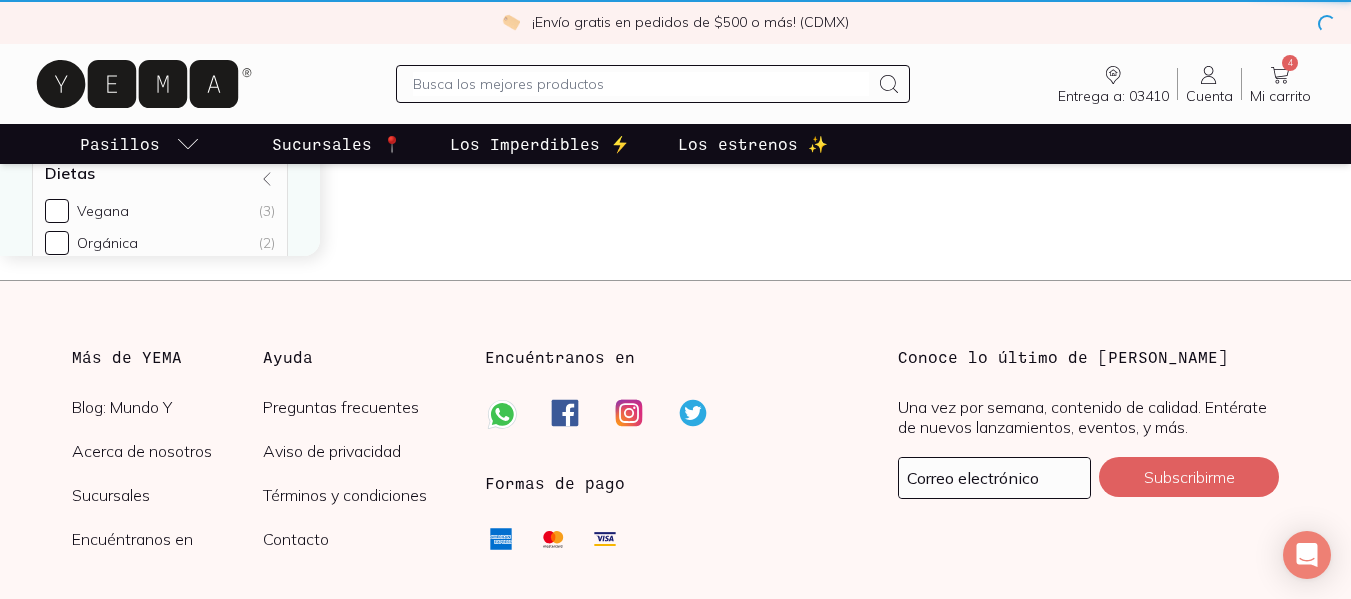 click on "← Todo  Pan y Tortillas Todo Pan y Tortillas ( 26 ) Tostadas y Totopos ( 11 ) Pan Congelado ( 6 ) Tortillas y Tlacoyos ( 6 ) Pan de Caja ( 5 ) Filtros Dietas Vegana (3) Orgánica (2) Vegetariana (2) Marca YEMA & Co (3) Ezekiel (2) Hecho en Hecho en [GEOGRAPHIC_DATA] (2) Certificaciones y sellos Certificación orgánica (1)" at bounding box center [172, 45] 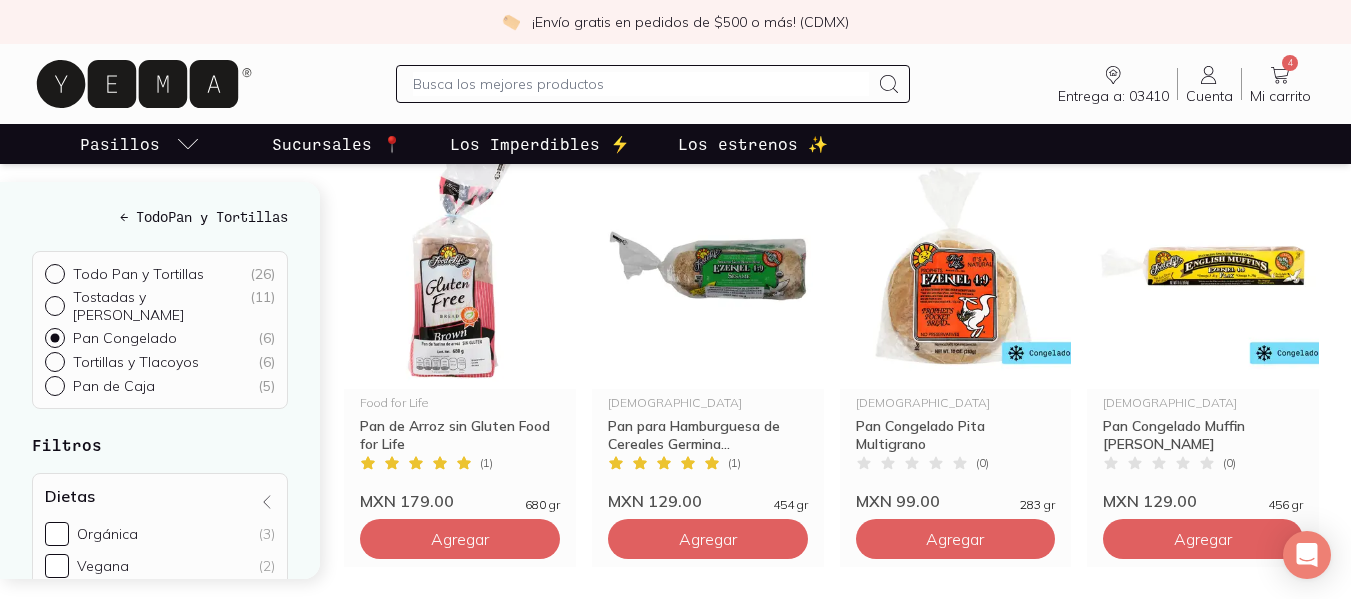 scroll, scrollTop: 0, scrollLeft: 0, axis: both 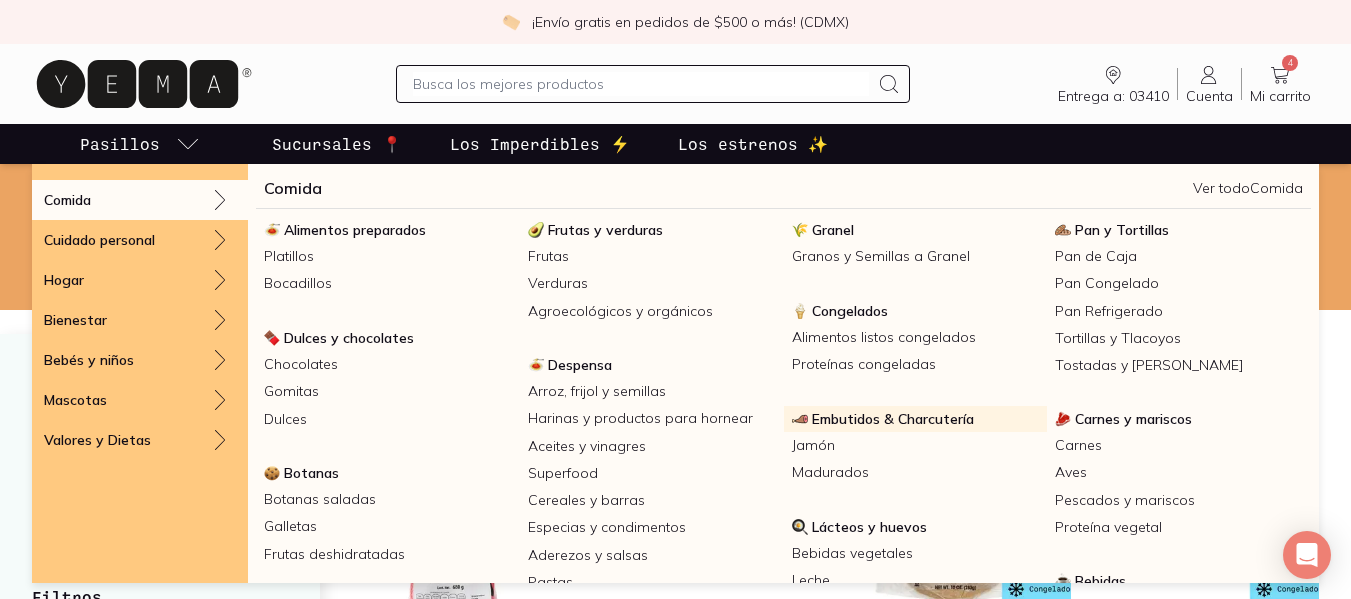 click on "Embutidos & Charcutería" at bounding box center [893, 419] 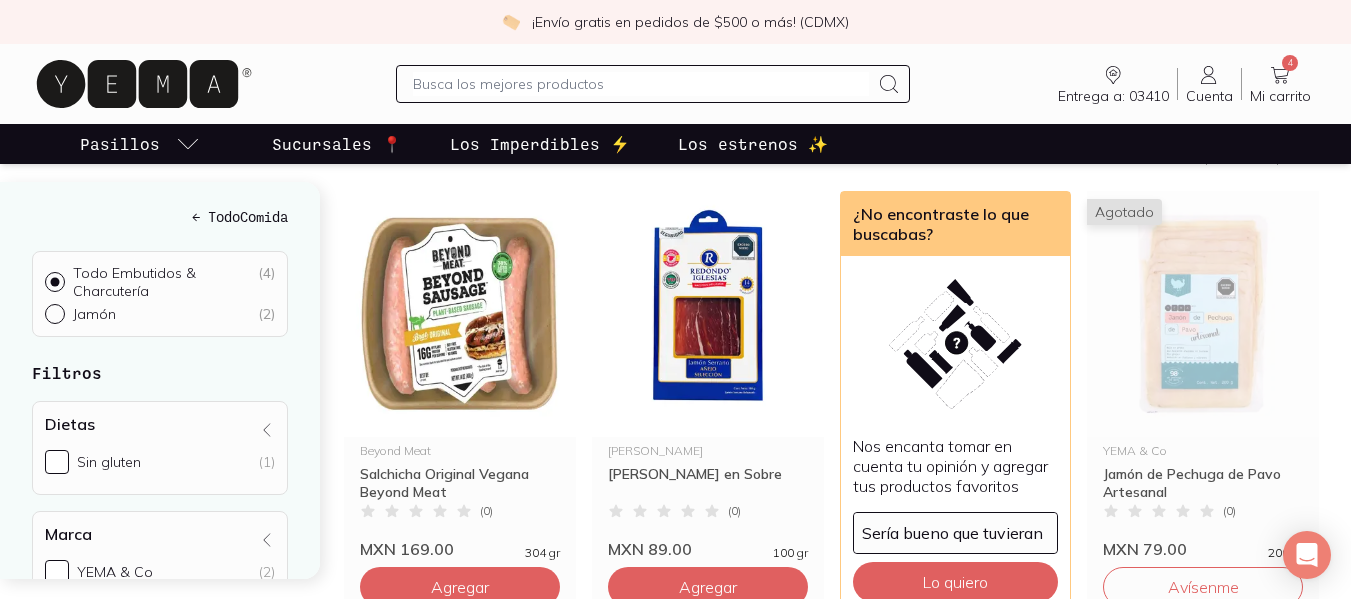 scroll, scrollTop: 221, scrollLeft: 0, axis: vertical 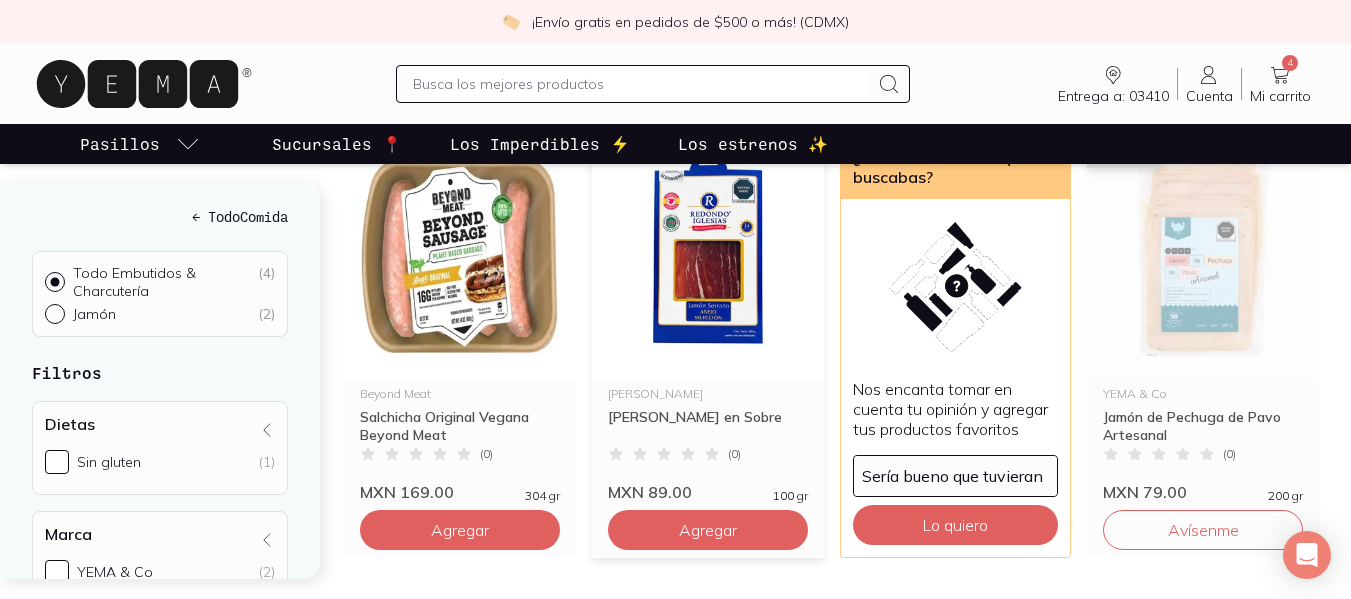 click at bounding box center (708, 257) 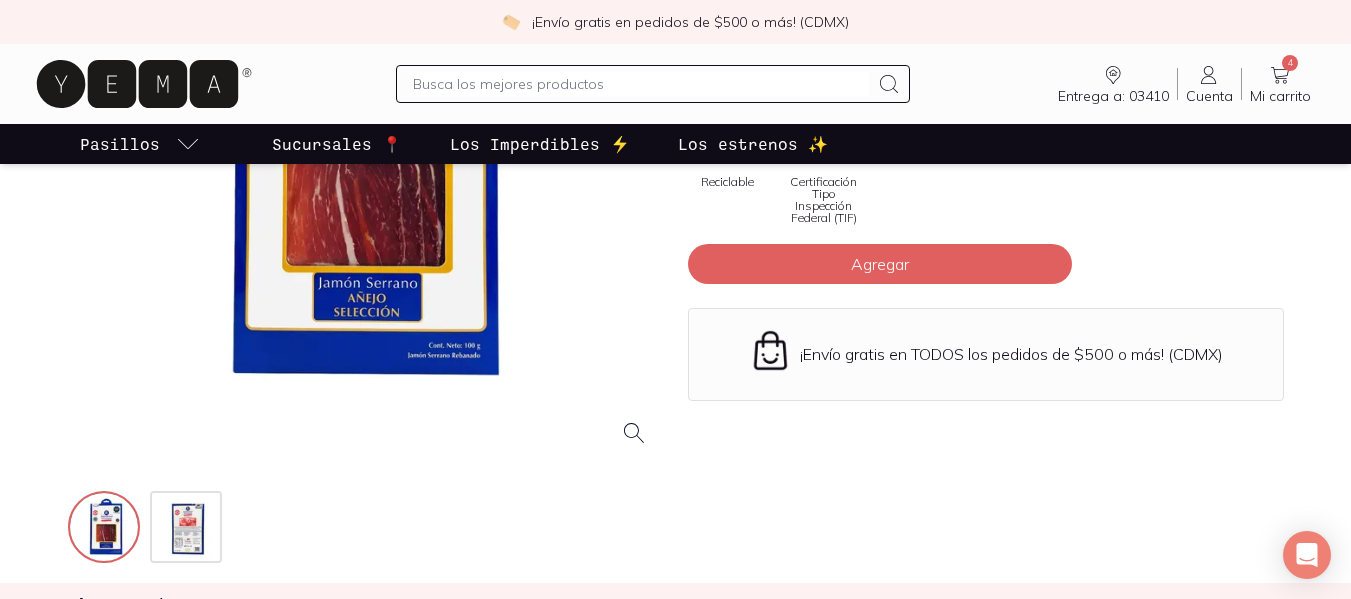 scroll, scrollTop: 71, scrollLeft: 0, axis: vertical 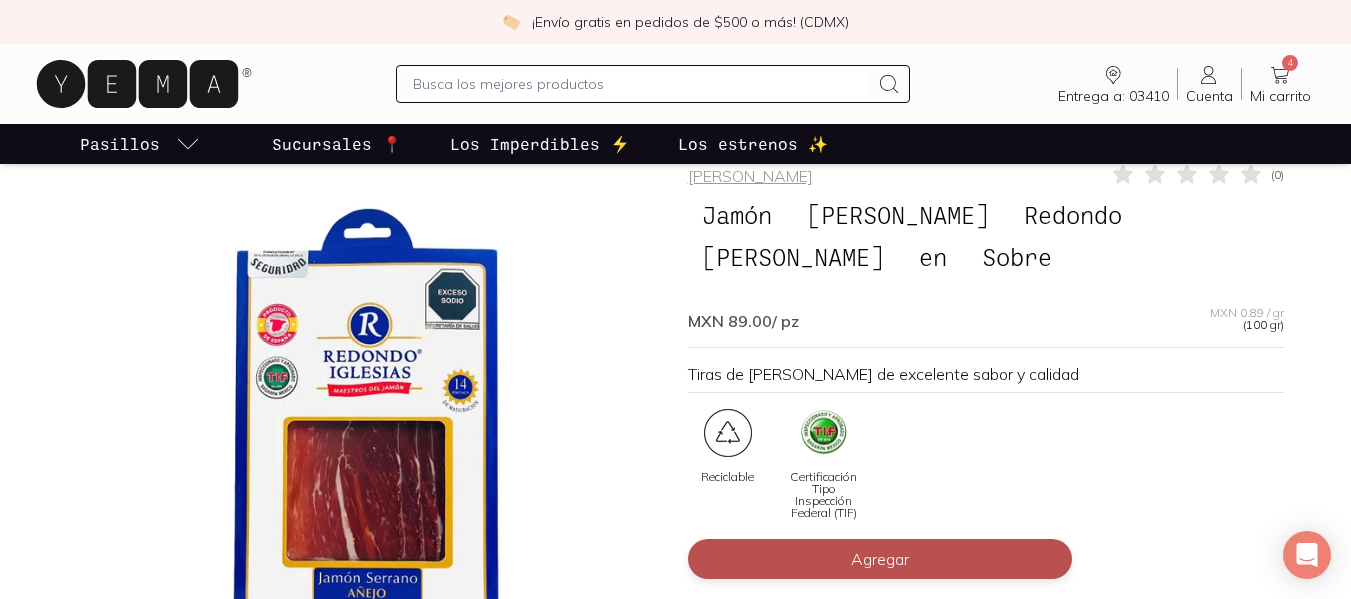 click on "Agregar" at bounding box center (880, 559) 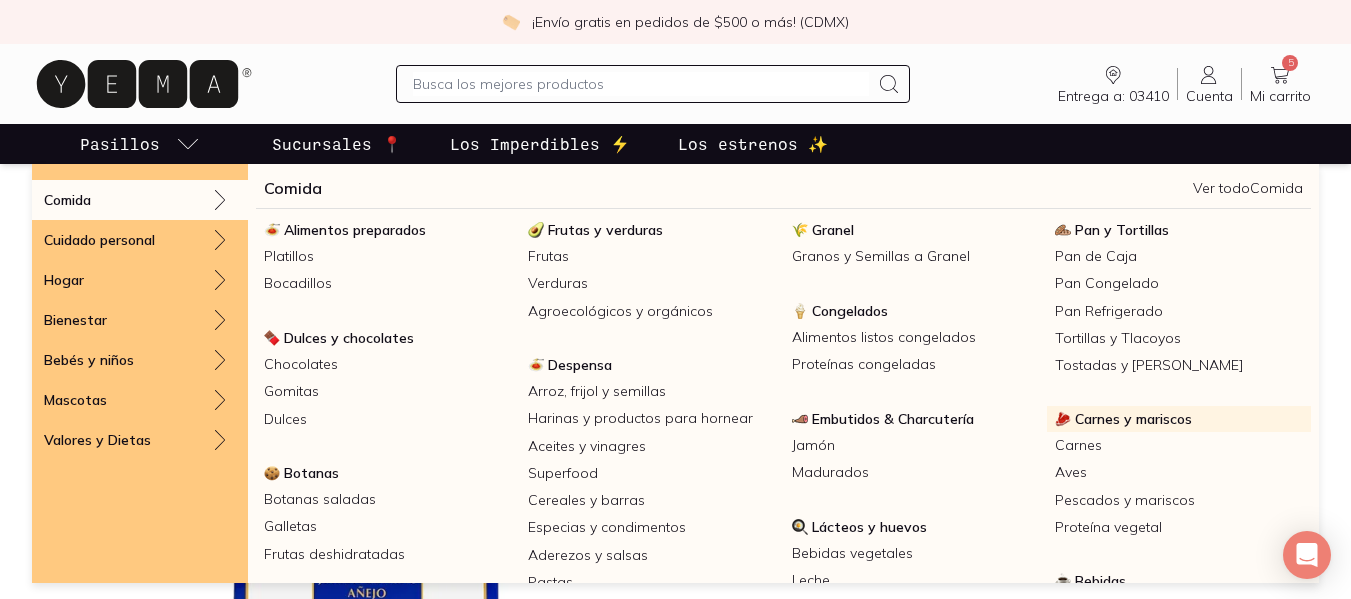 click on "Carnes y mariscos" at bounding box center [1133, 419] 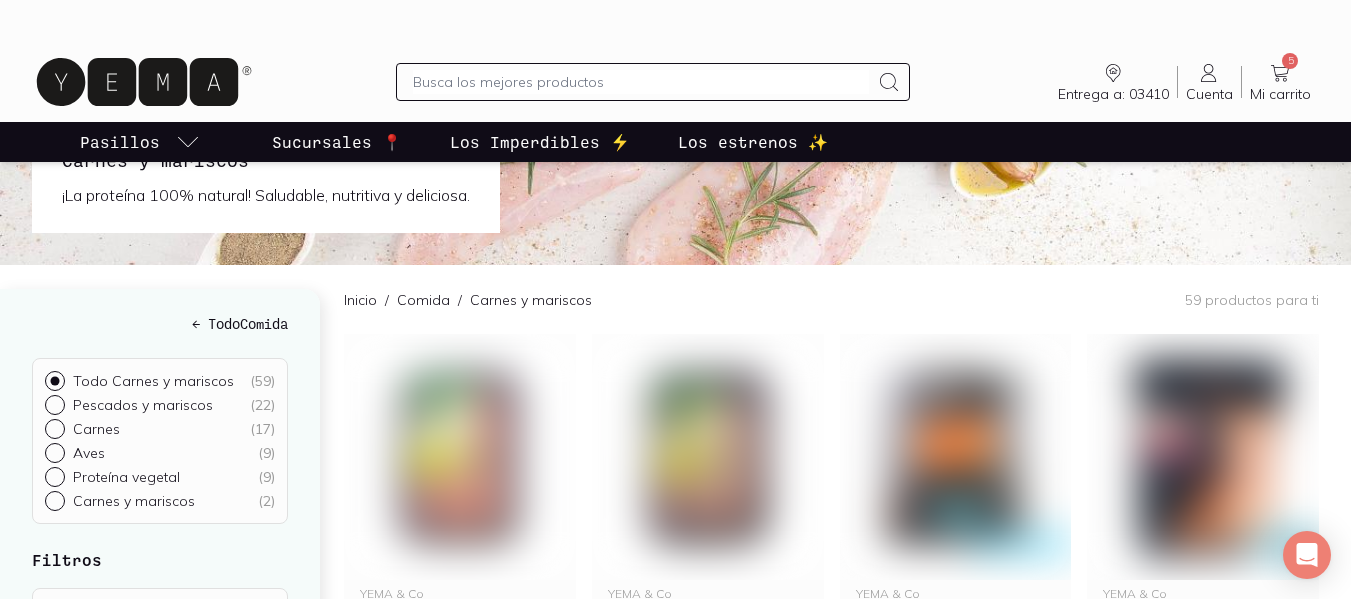 scroll, scrollTop: 0, scrollLeft: 0, axis: both 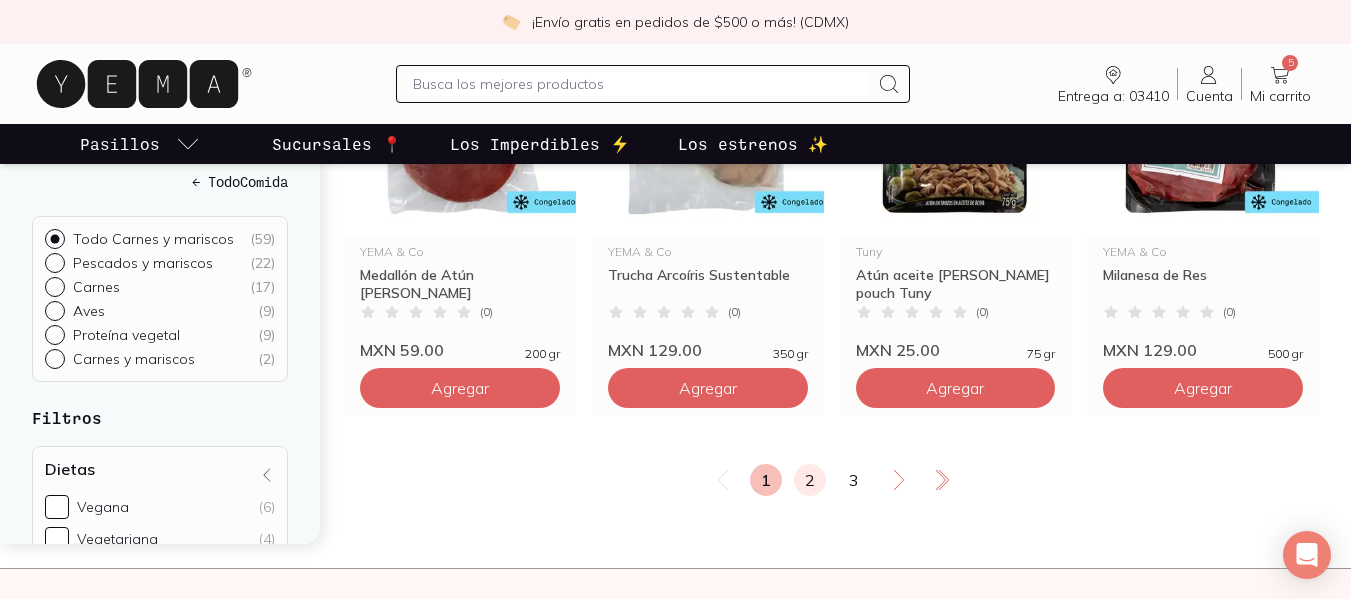 click on "2" at bounding box center [810, 480] 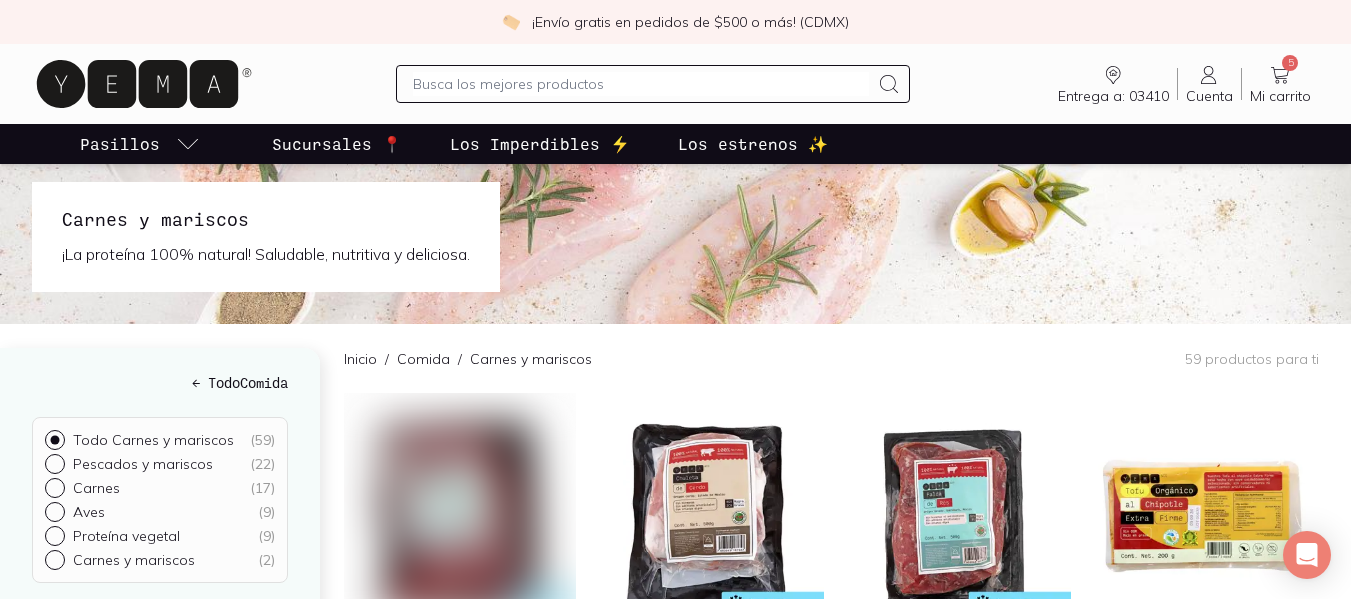 scroll, scrollTop: 0, scrollLeft: 0, axis: both 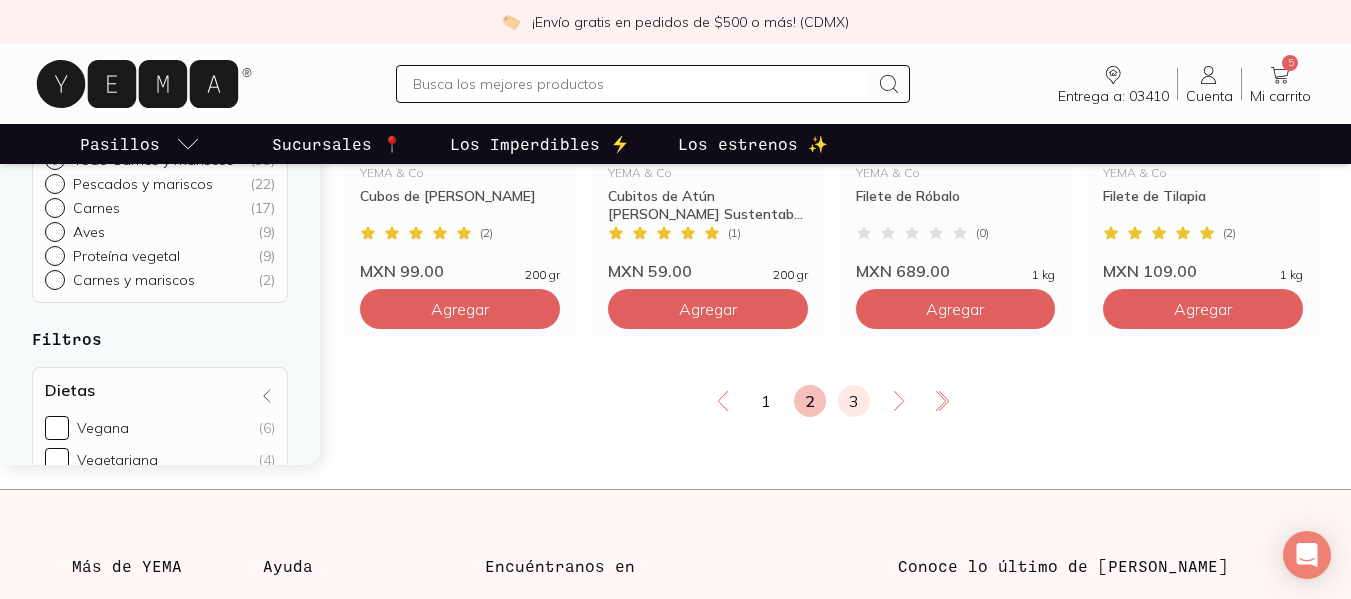 click on "3" at bounding box center (854, 401) 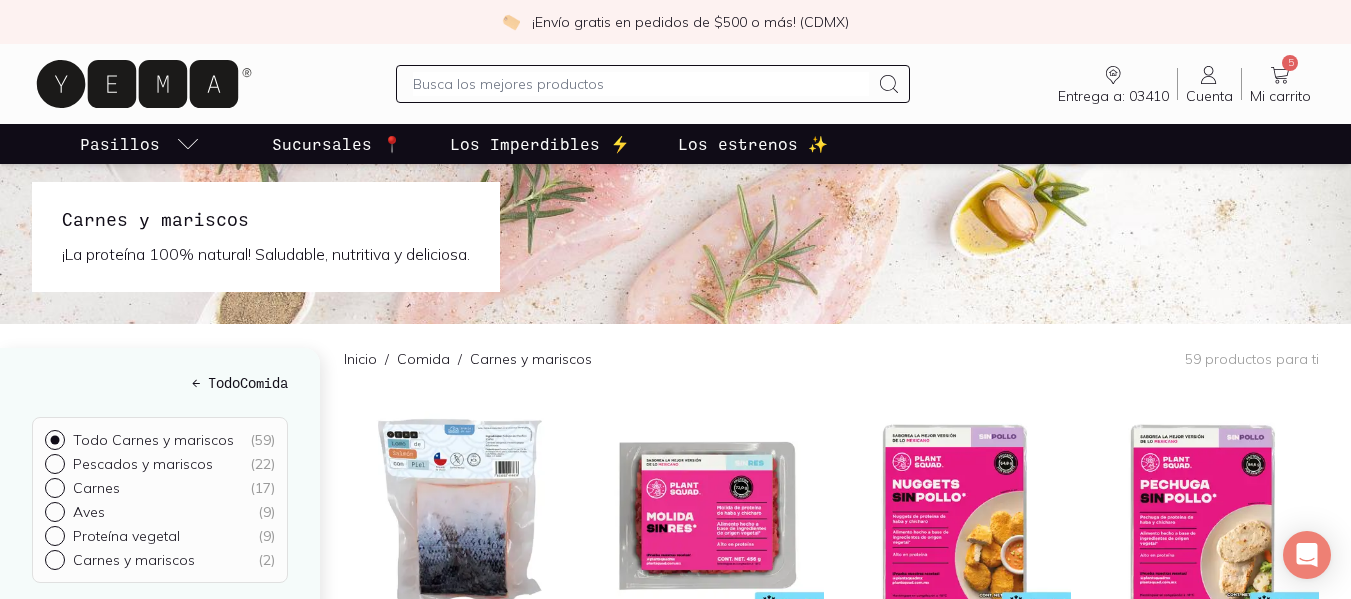 scroll, scrollTop: 0, scrollLeft: 0, axis: both 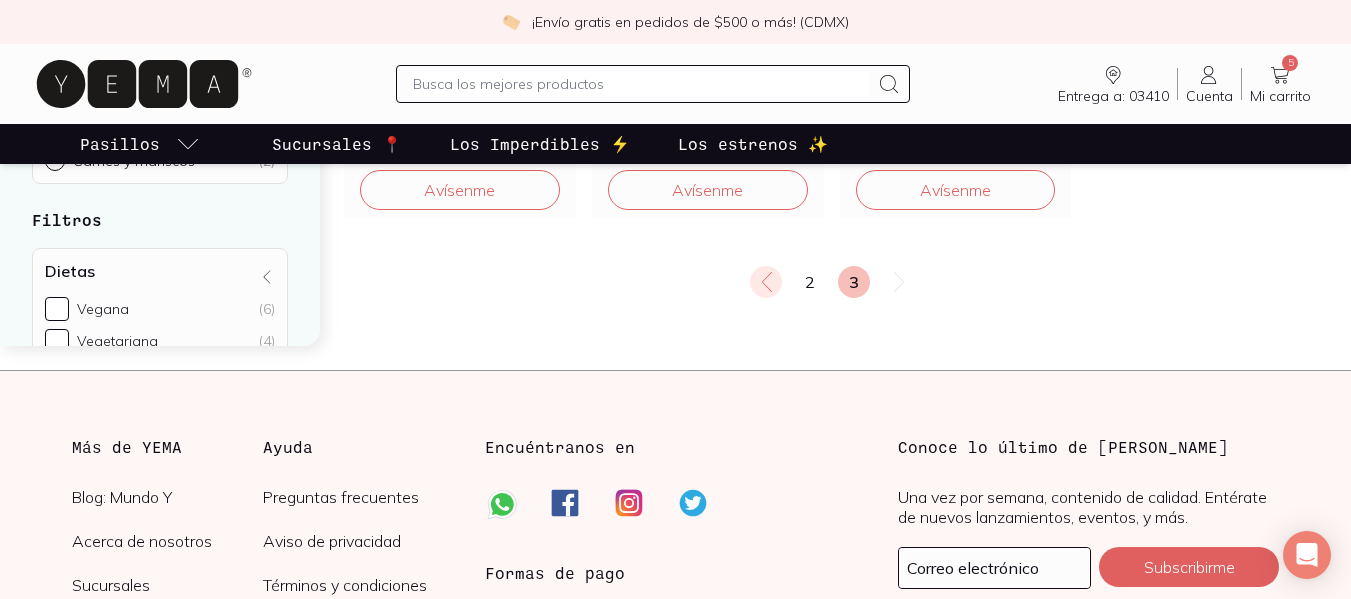 click 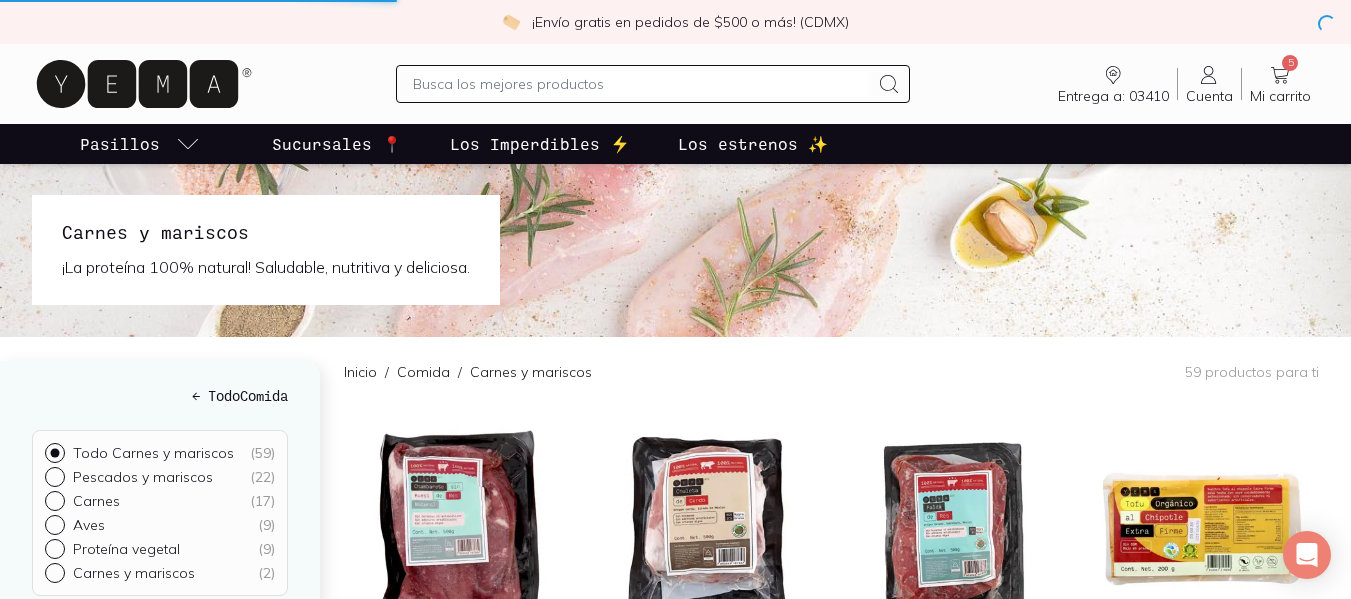 scroll, scrollTop: 0, scrollLeft: 0, axis: both 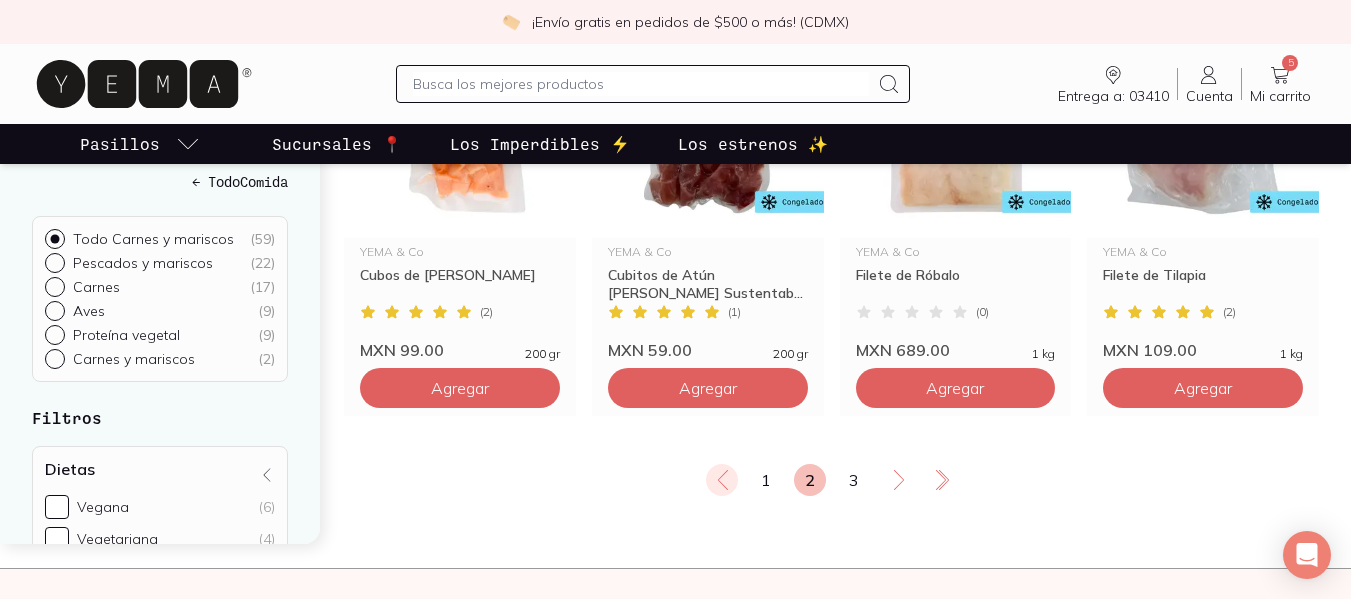 click 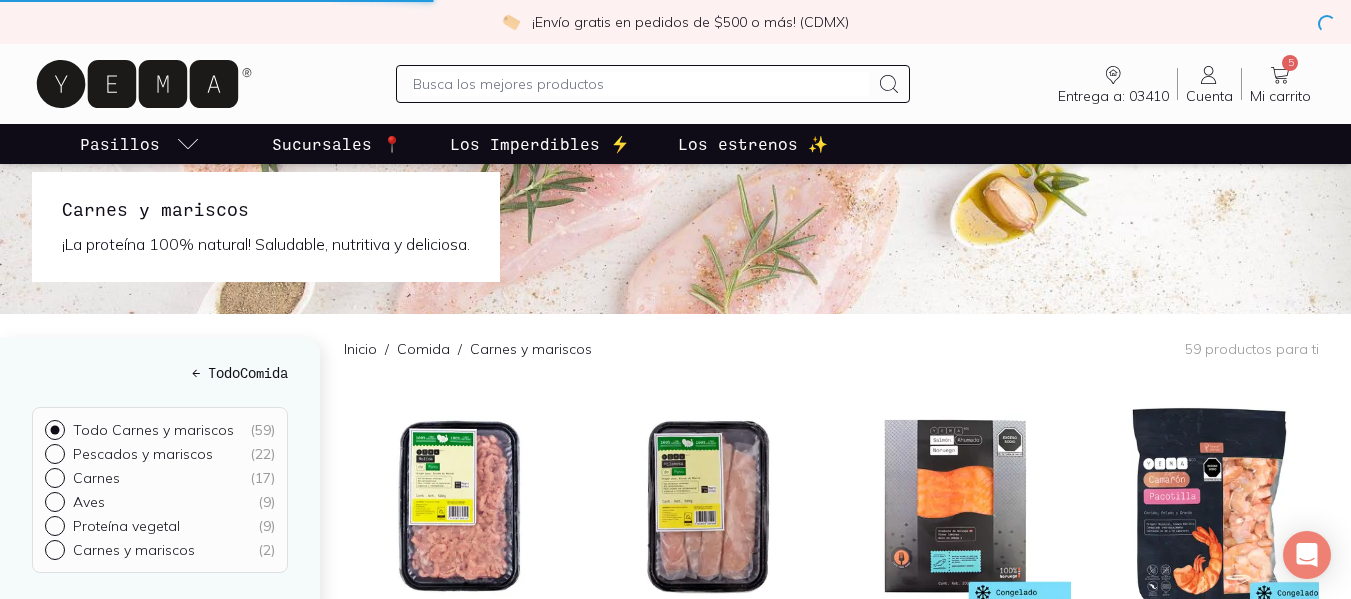 scroll, scrollTop: 0, scrollLeft: 0, axis: both 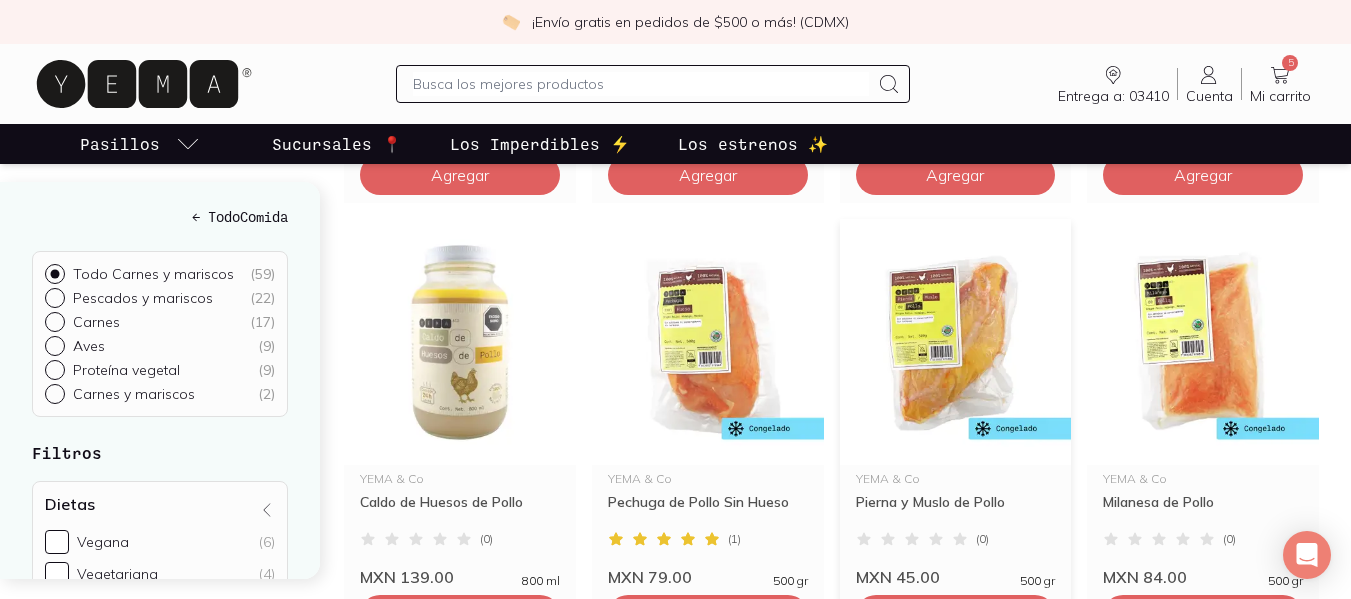 click at bounding box center (956, 342) 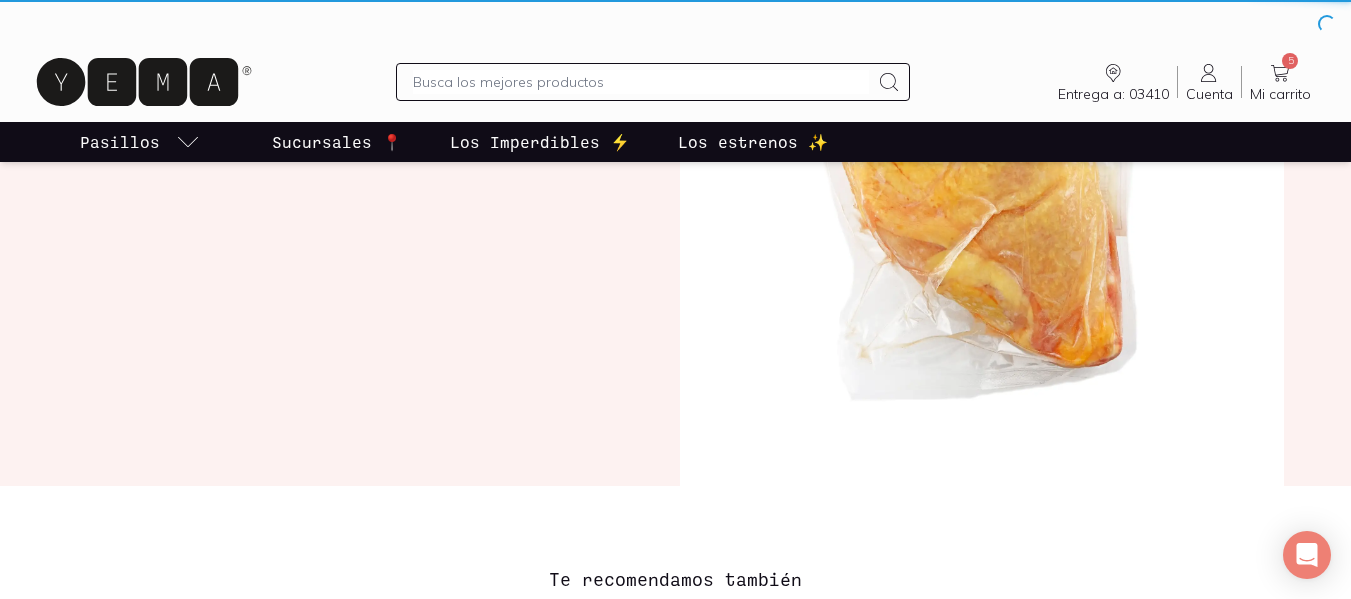 scroll, scrollTop: 0, scrollLeft: 0, axis: both 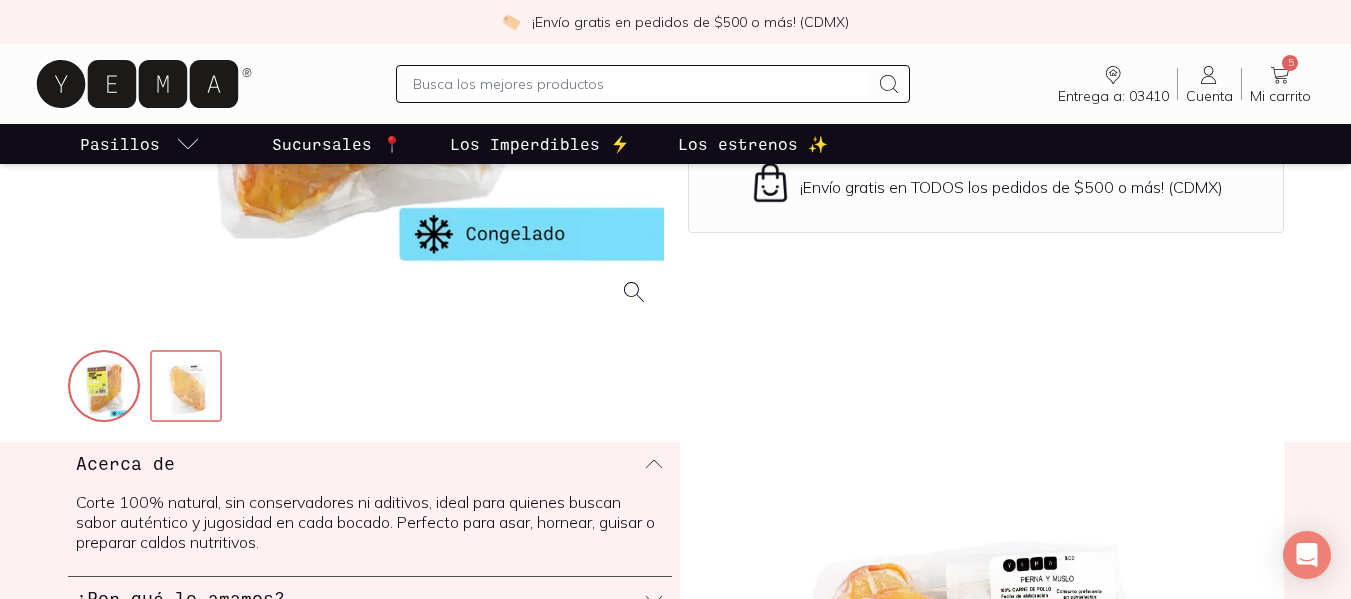 click at bounding box center (188, 388) 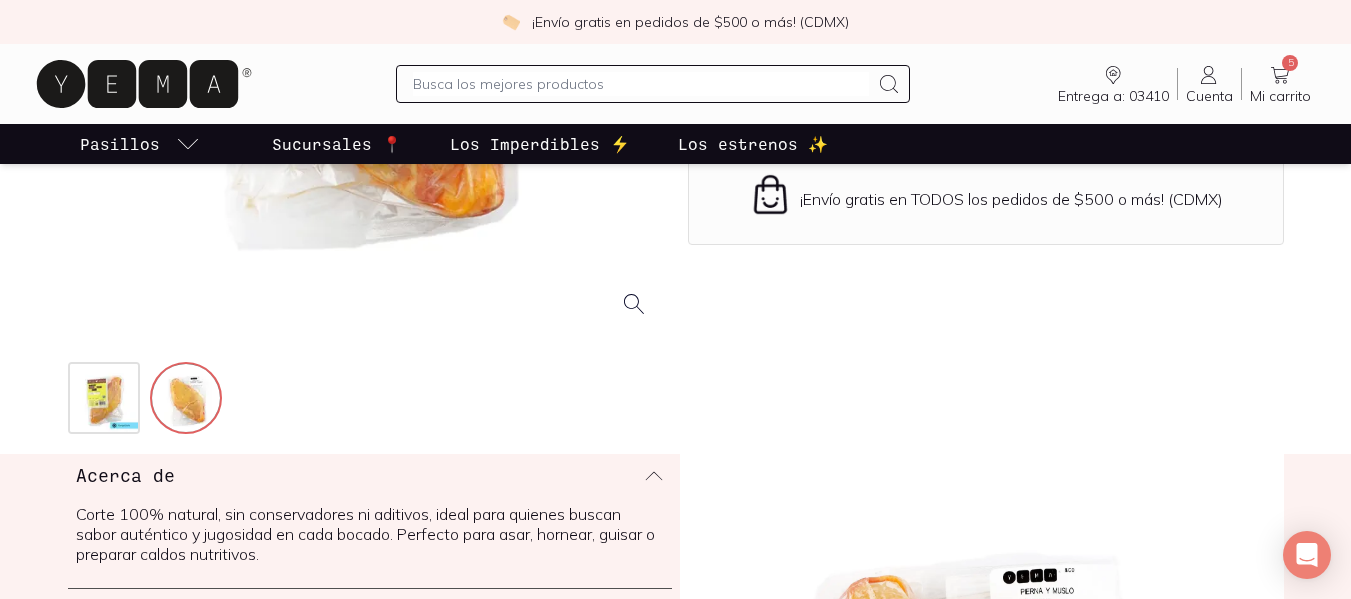 scroll, scrollTop: 650, scrollLeft: 0, axis: vertical 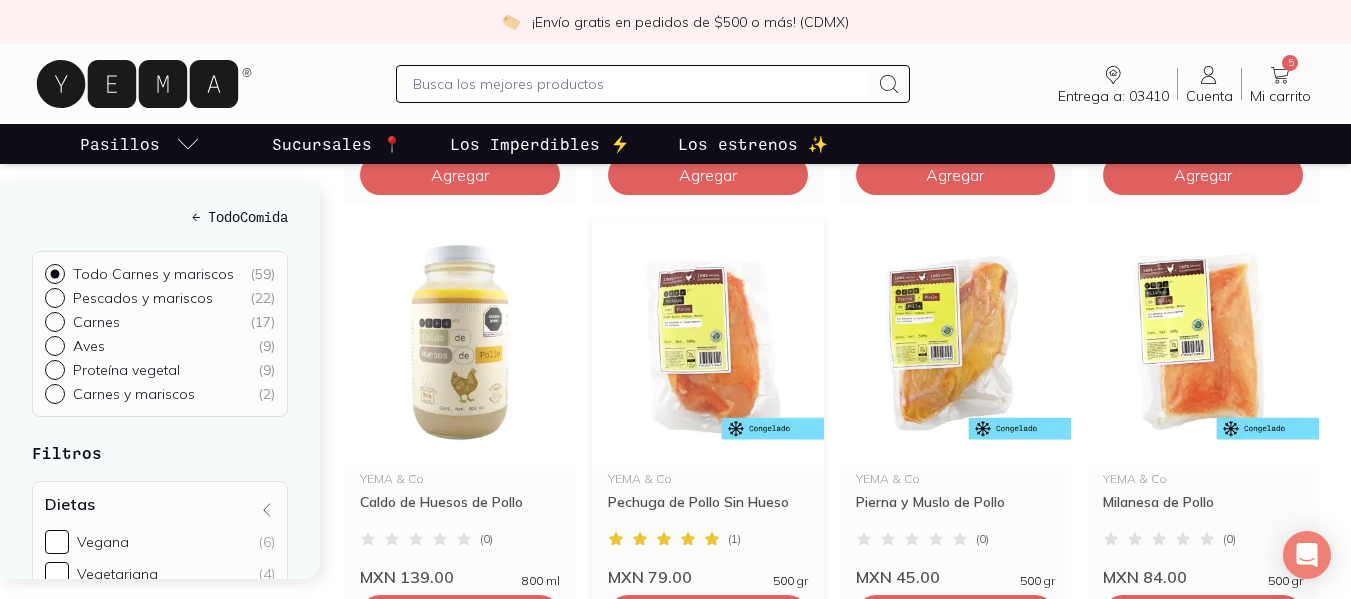 click at bounding box center [708, 342] 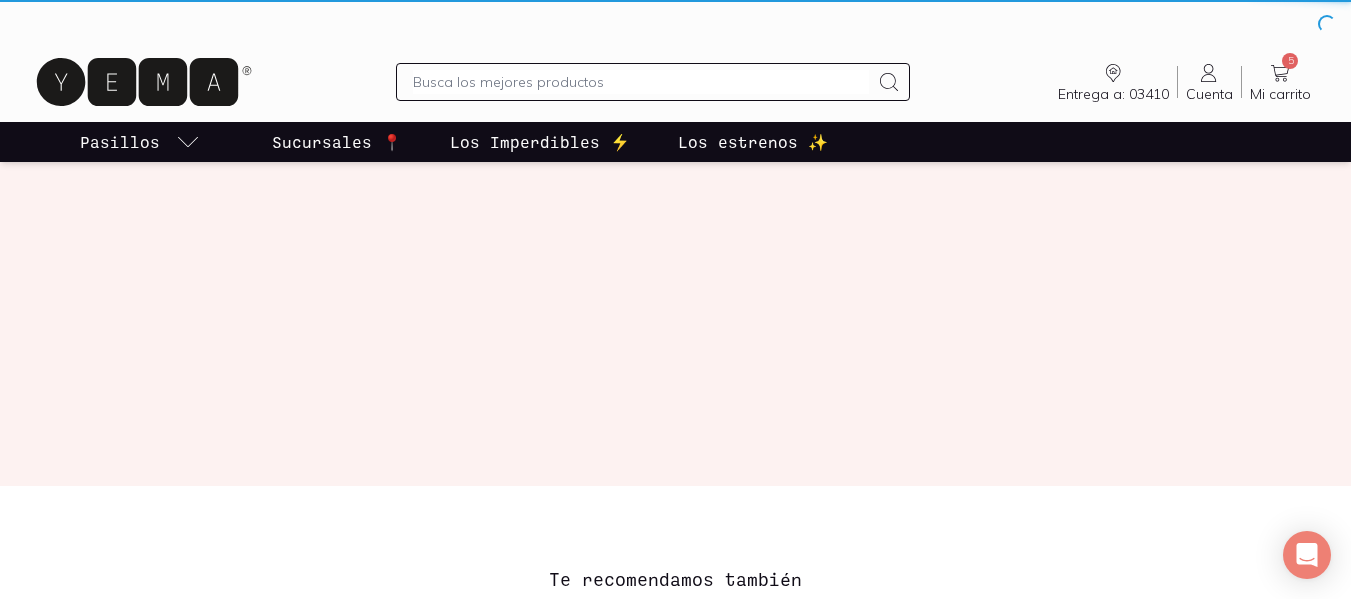 scroll, scrollTop: 0, scrollLeft: 0, axis: both 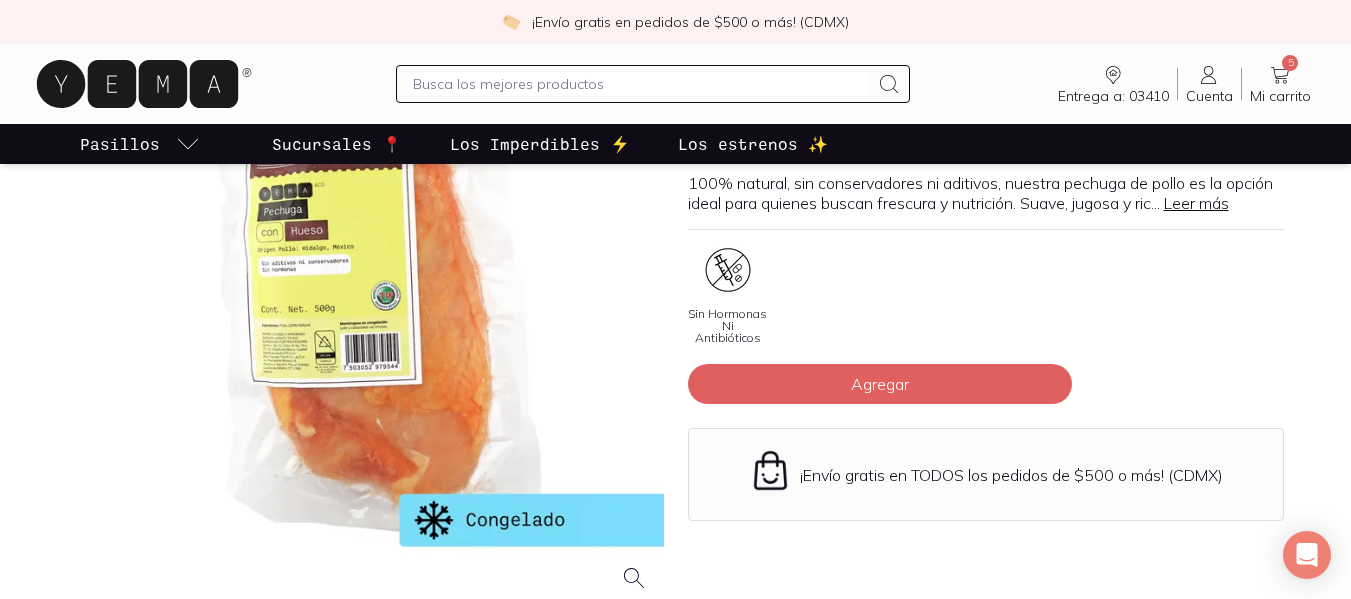 click at bounding box center [366, 310] 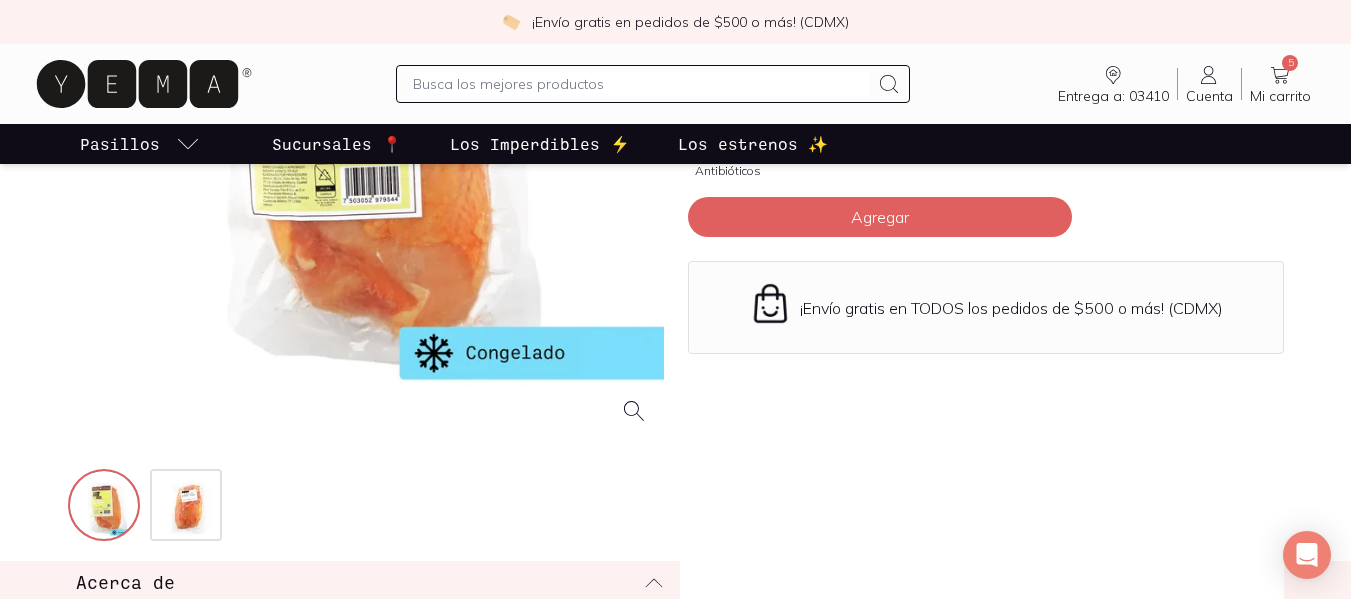 scroll, scrollTop: 513, scrollLeft: 0, axis: vertical 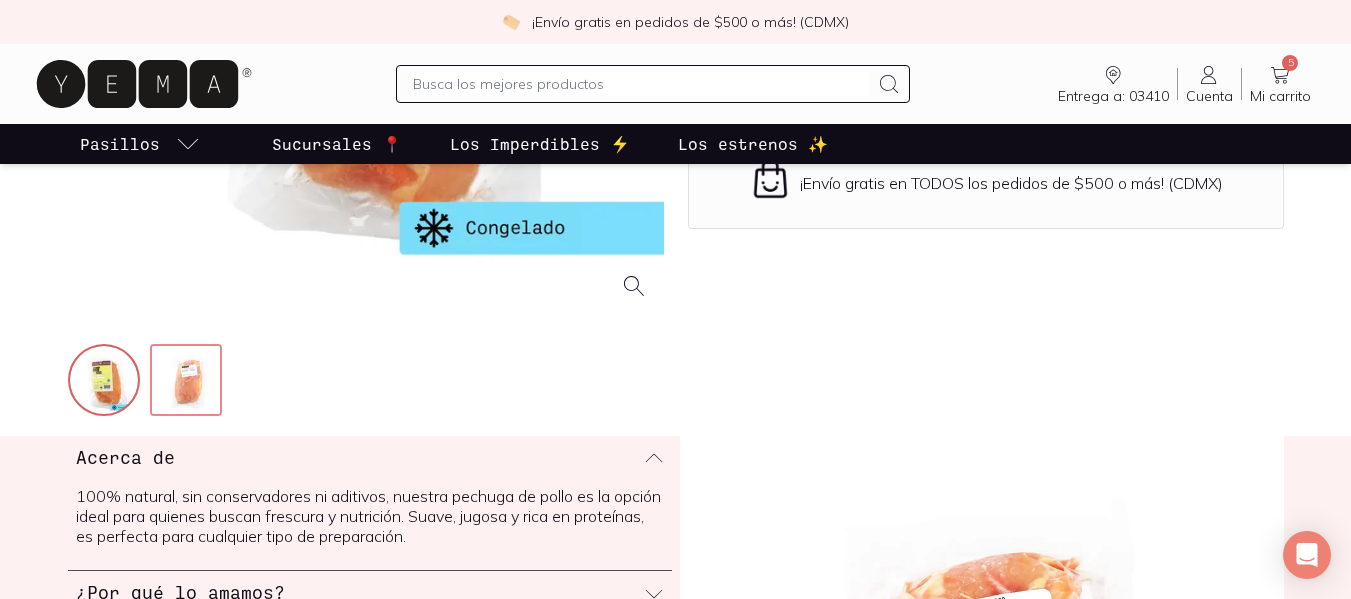 click at bounding box center (188, 382) 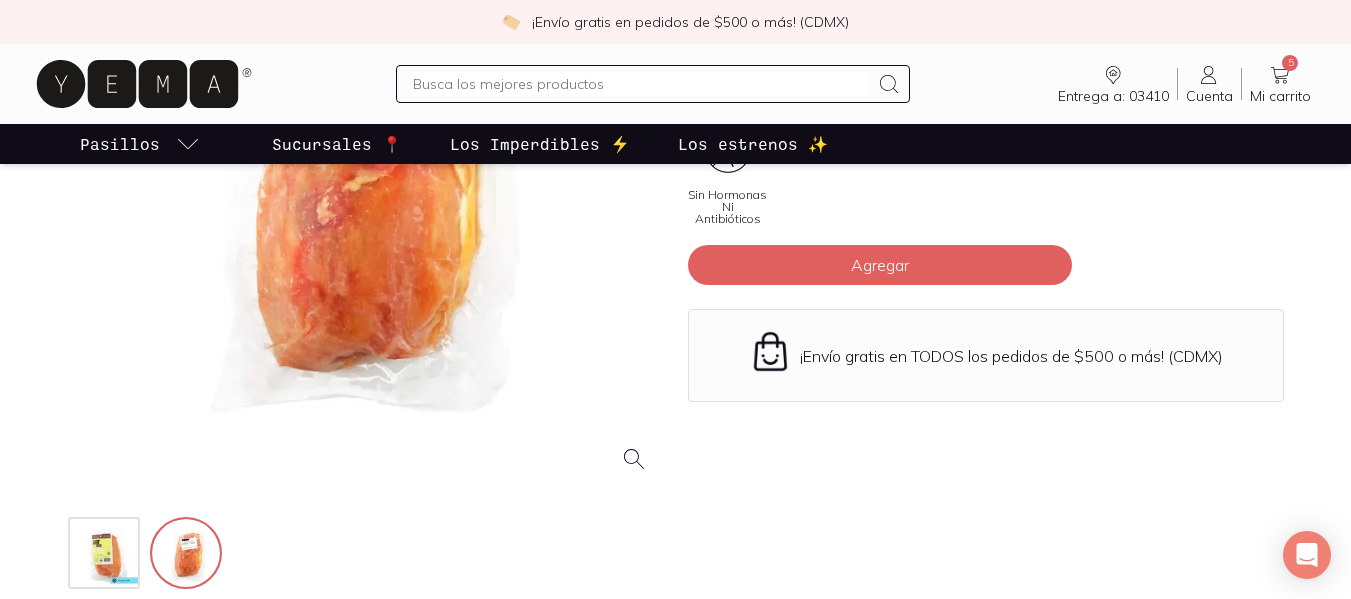scroll, scrollTop: 322, scrollLeft: 0, axis: vertical 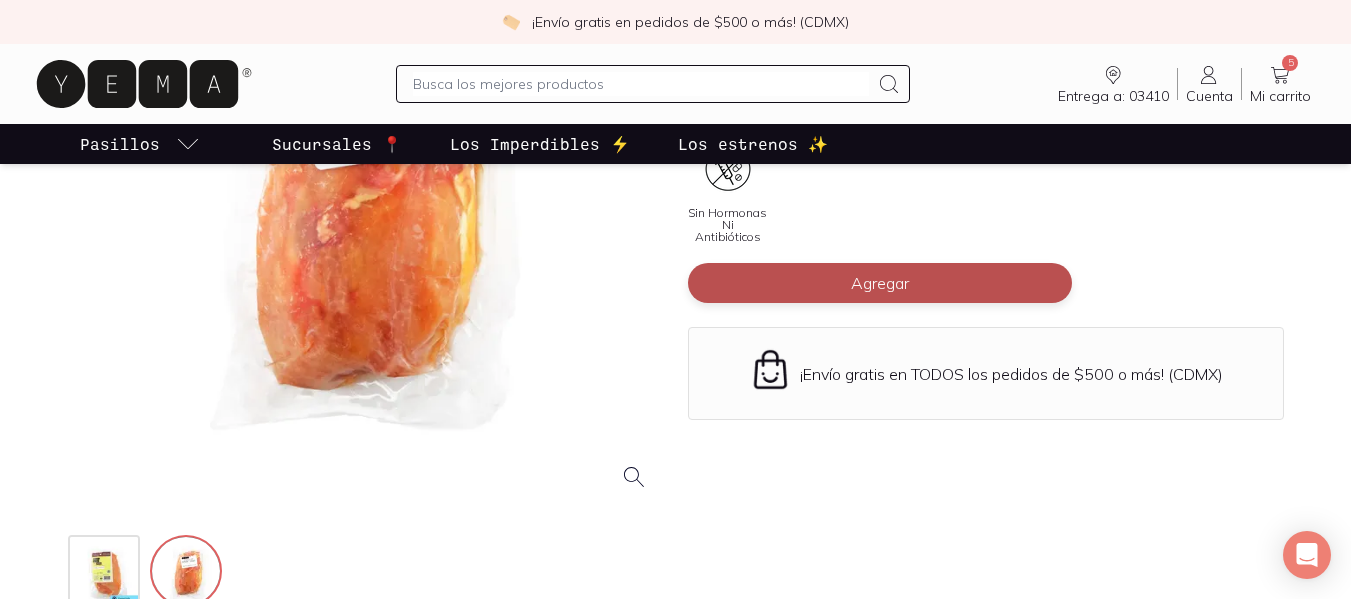 click on "Agregar" at bounding box center [880, 283] 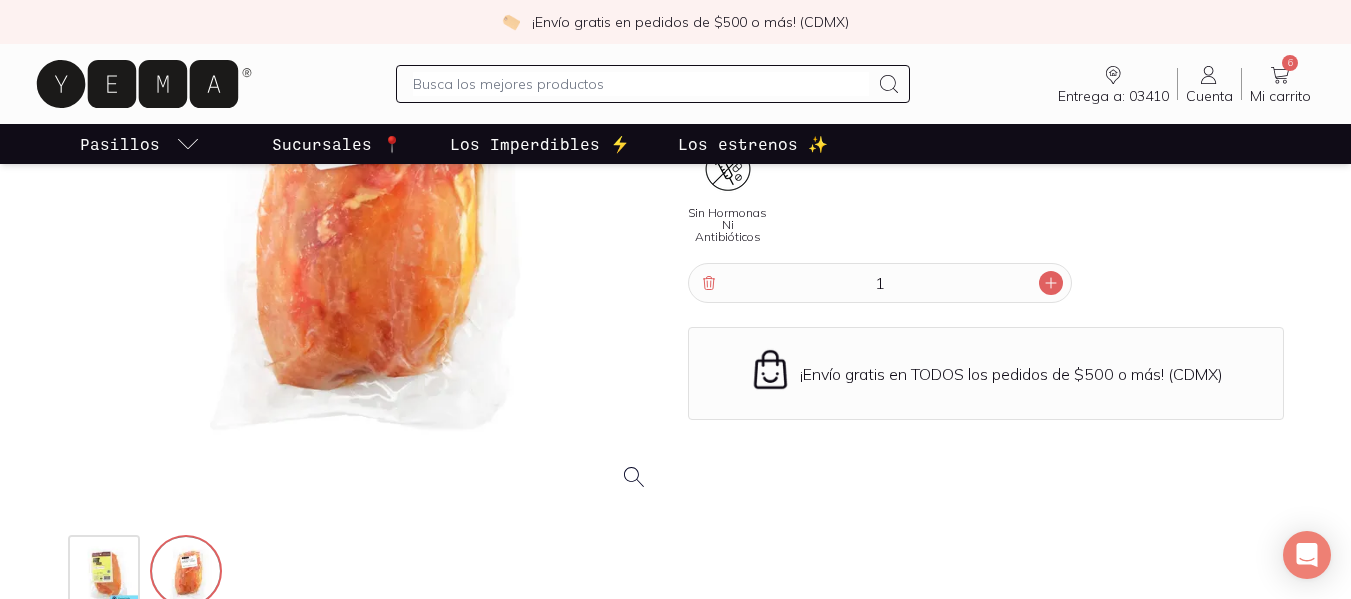 click 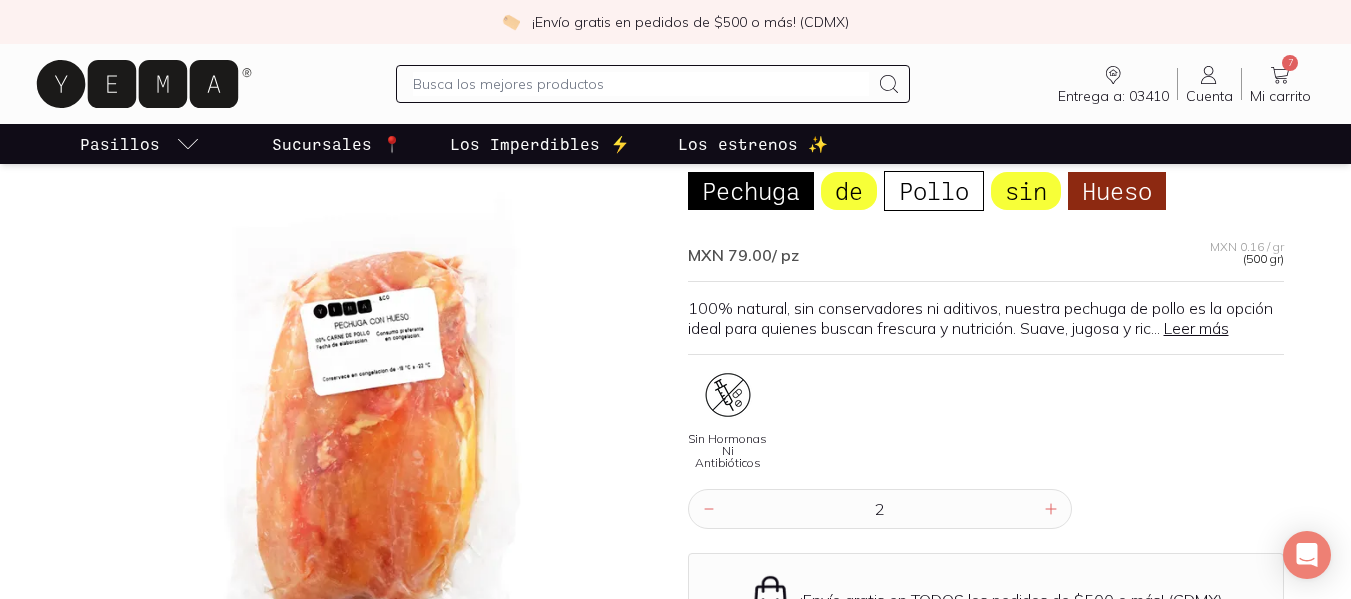 scroll, scrollTop: 90, scrollLeft: 0, axis: vertical 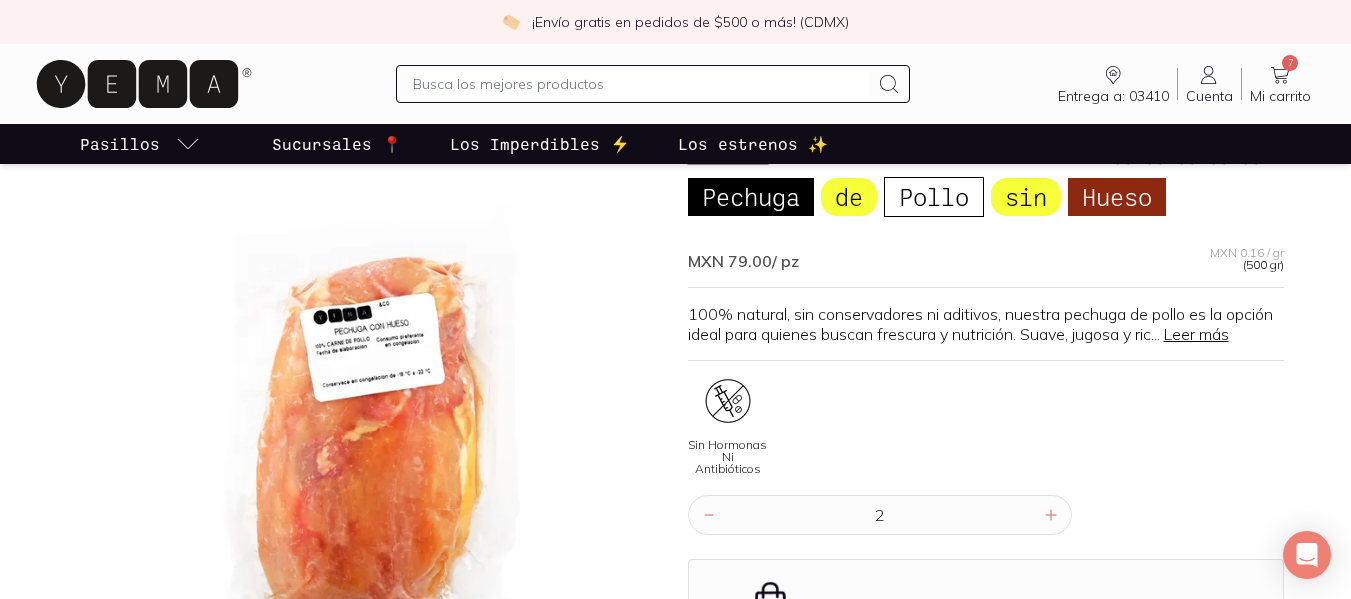 click on "Mi carrito" at bounding box center (1280, 96) 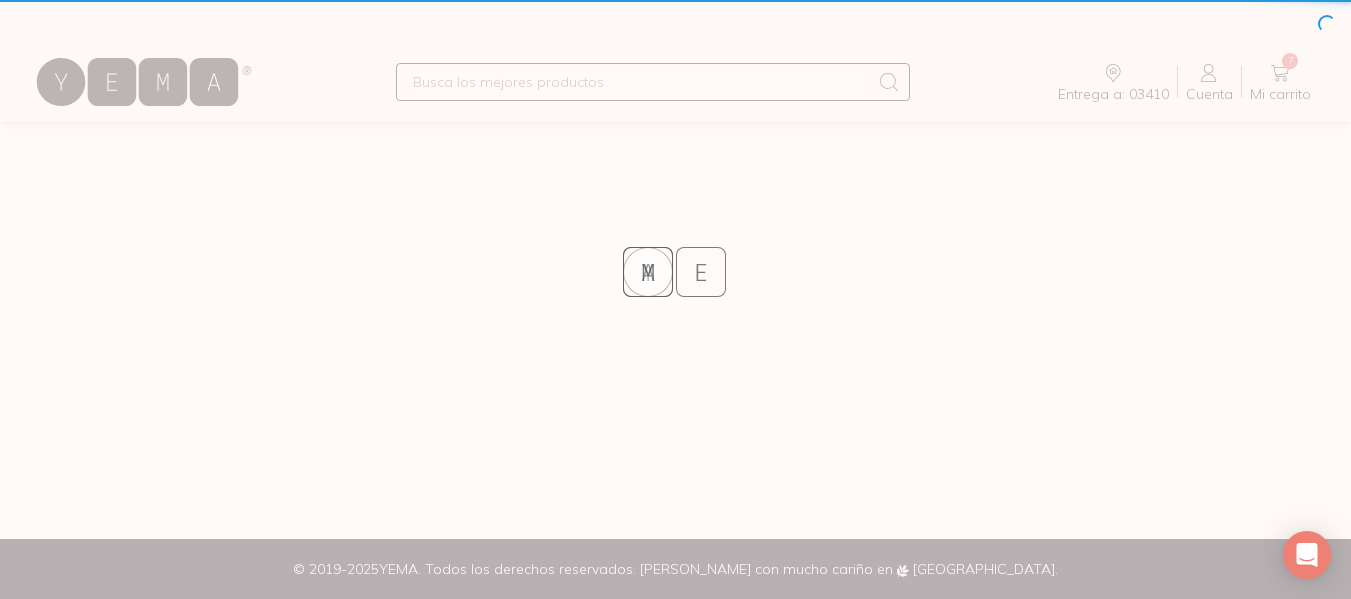 scroll, scrollTop: 0, scrollLeft: 0, axis: both 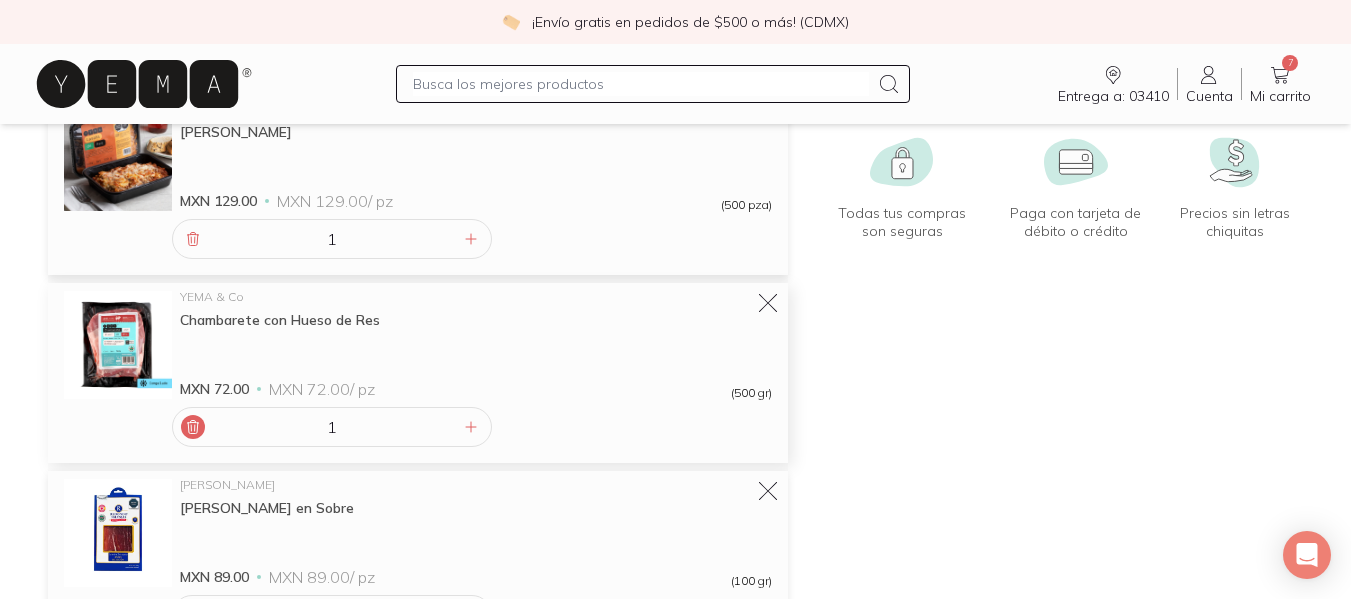 click 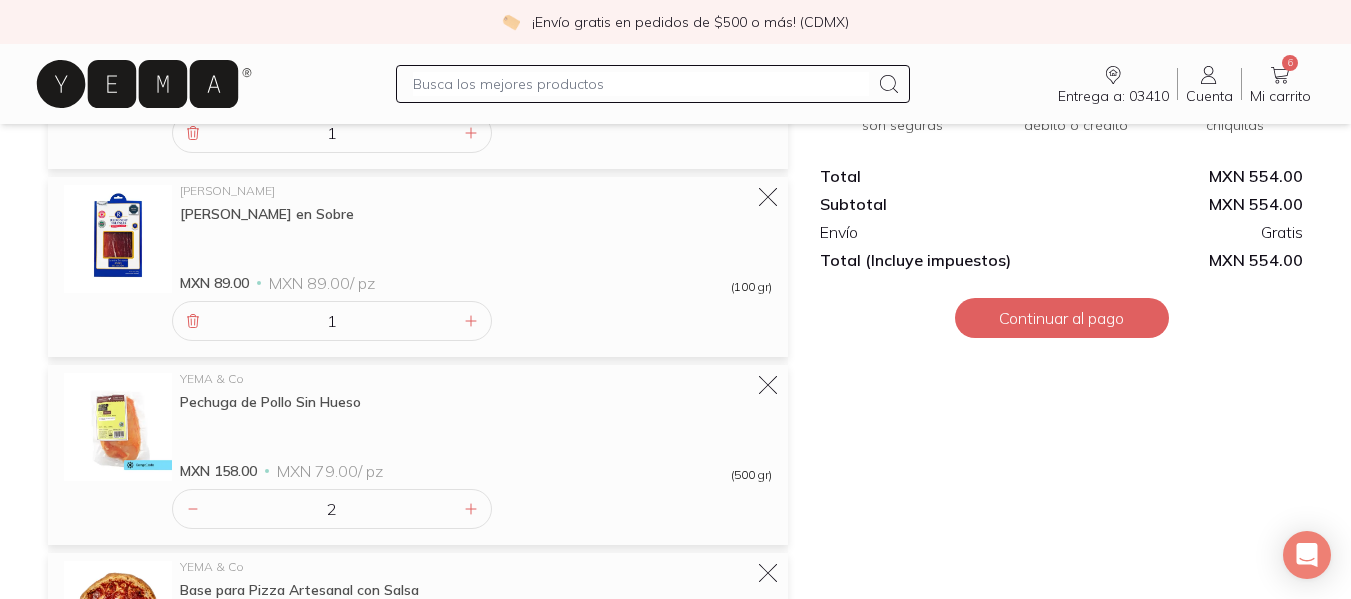 scroll, scrollTop: 437, scrollLeft: 0, axis: vertical 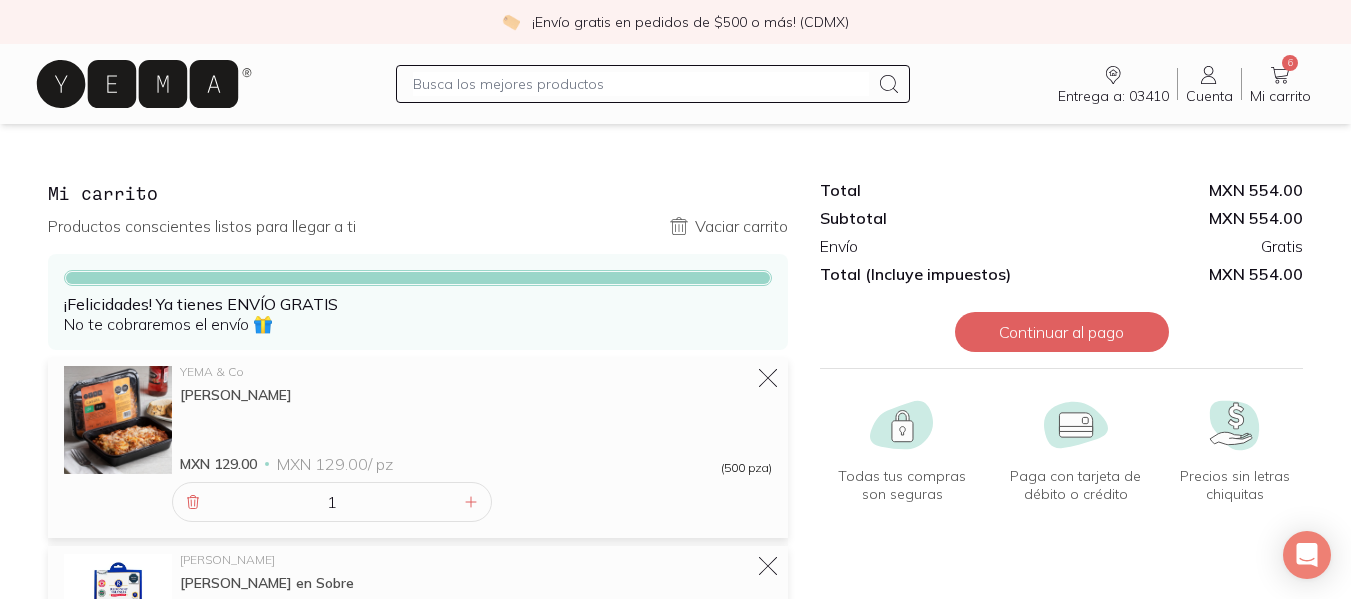 click 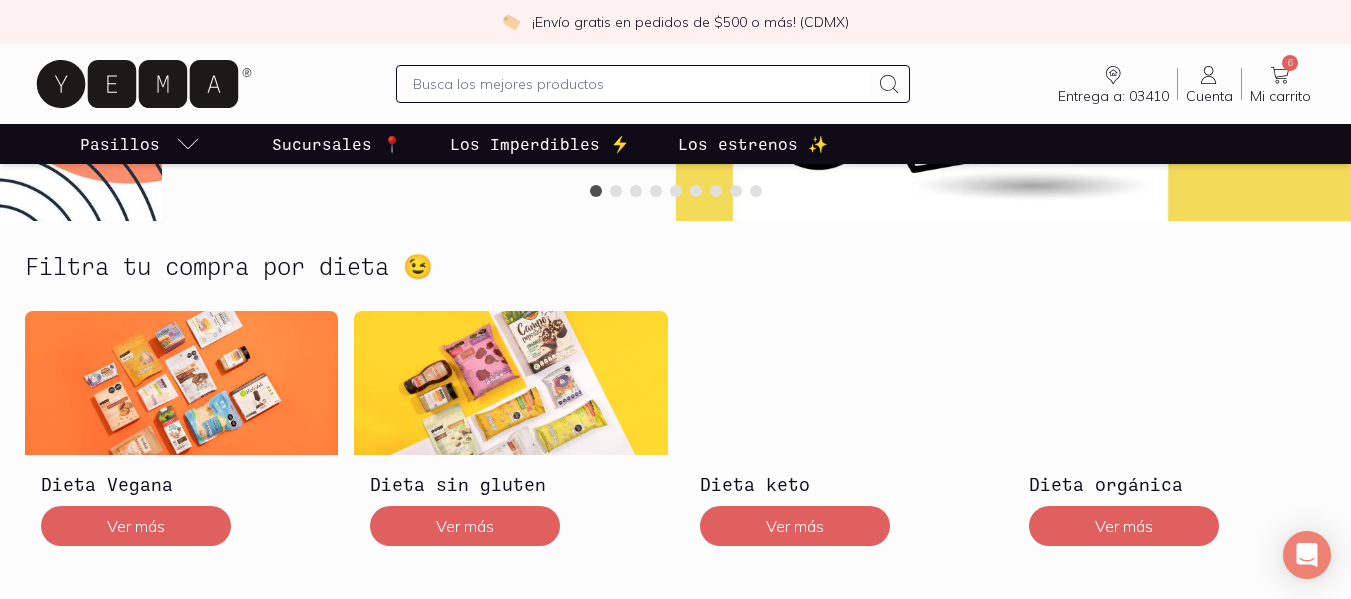 scroll, scrollTop: 564, scrollLeft: 0, axis: vertical 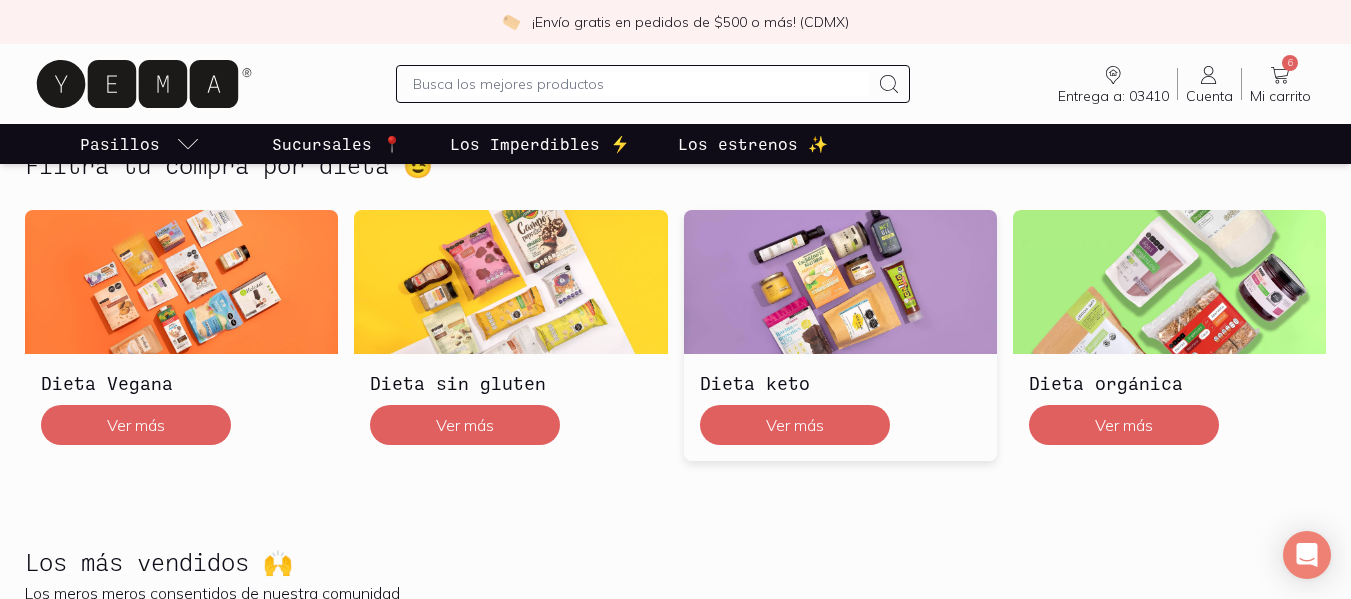 click at bounding box center (840, 282) 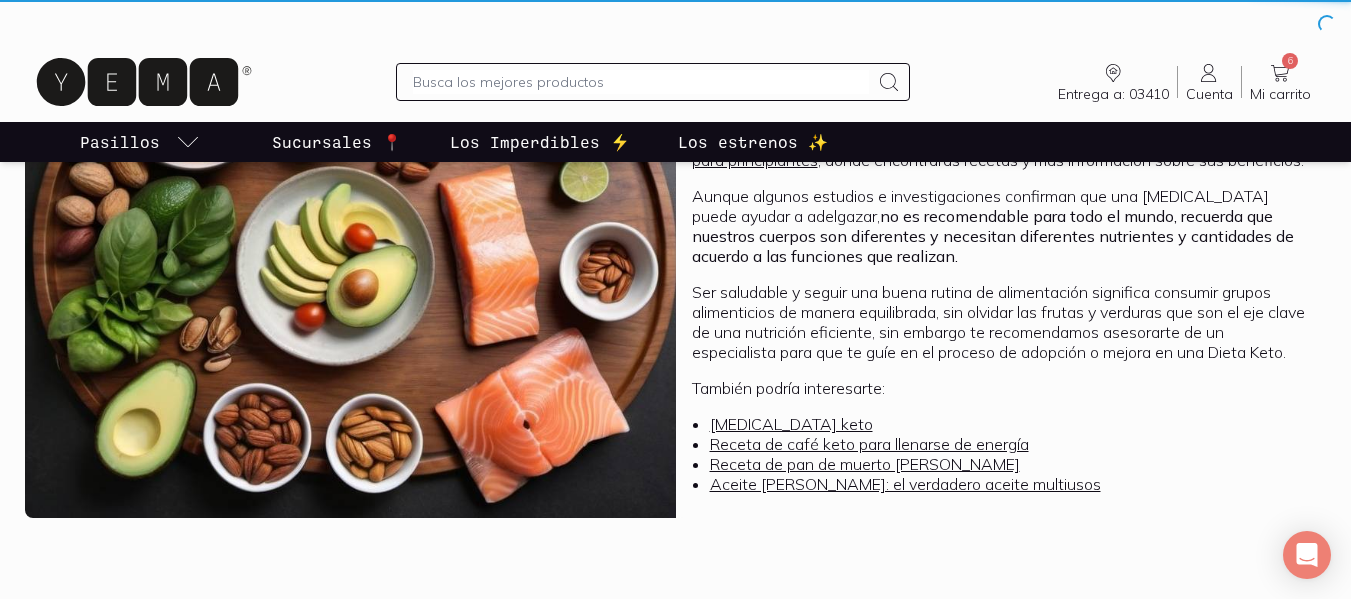 scroll, scrollTop: 0, scrollLeft: 0, axis: both 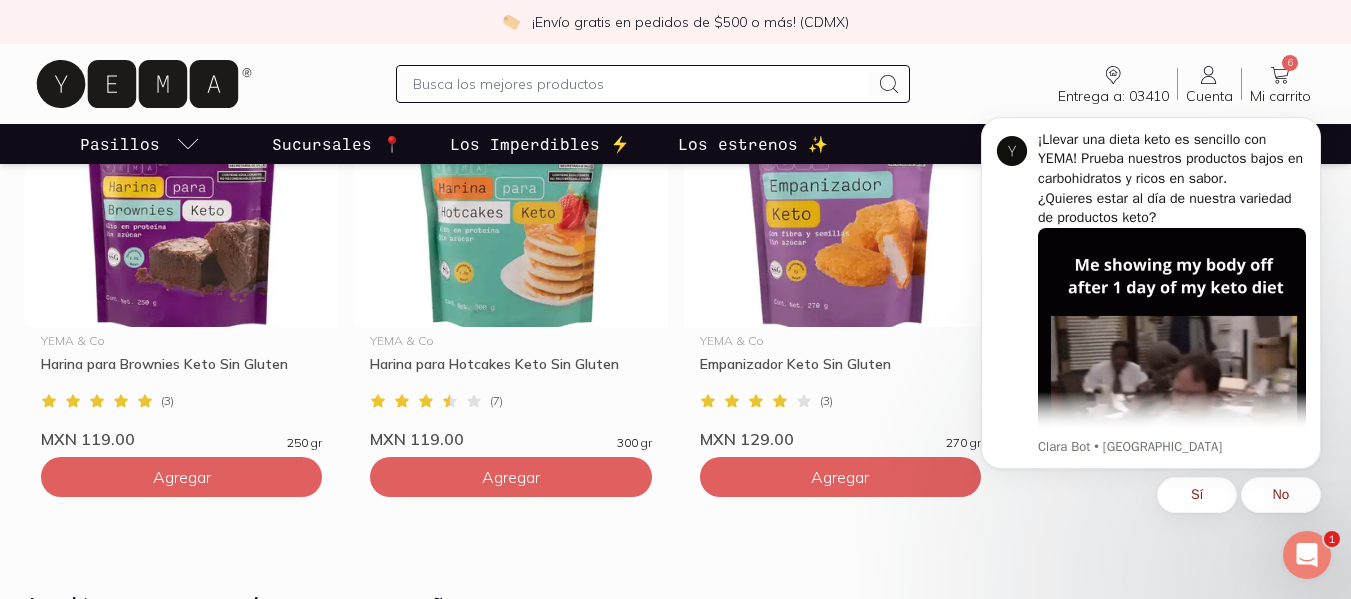 drag, startPoint x: 1356, startPoint y: 36, endPoint x: 385, endPoint y: 95, distance: 972.79083 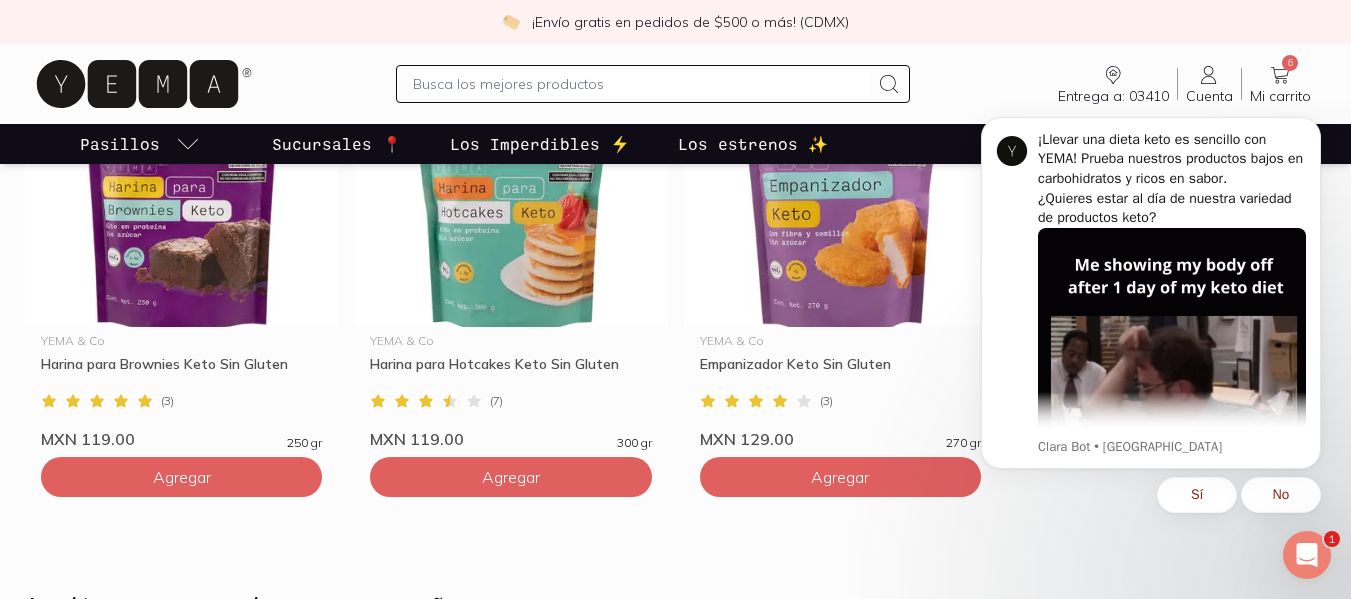 drag, startPoint x: 1332, startPoint y: 151, endPoint x: 1329, endPoint y: 172, distance: 21.213203 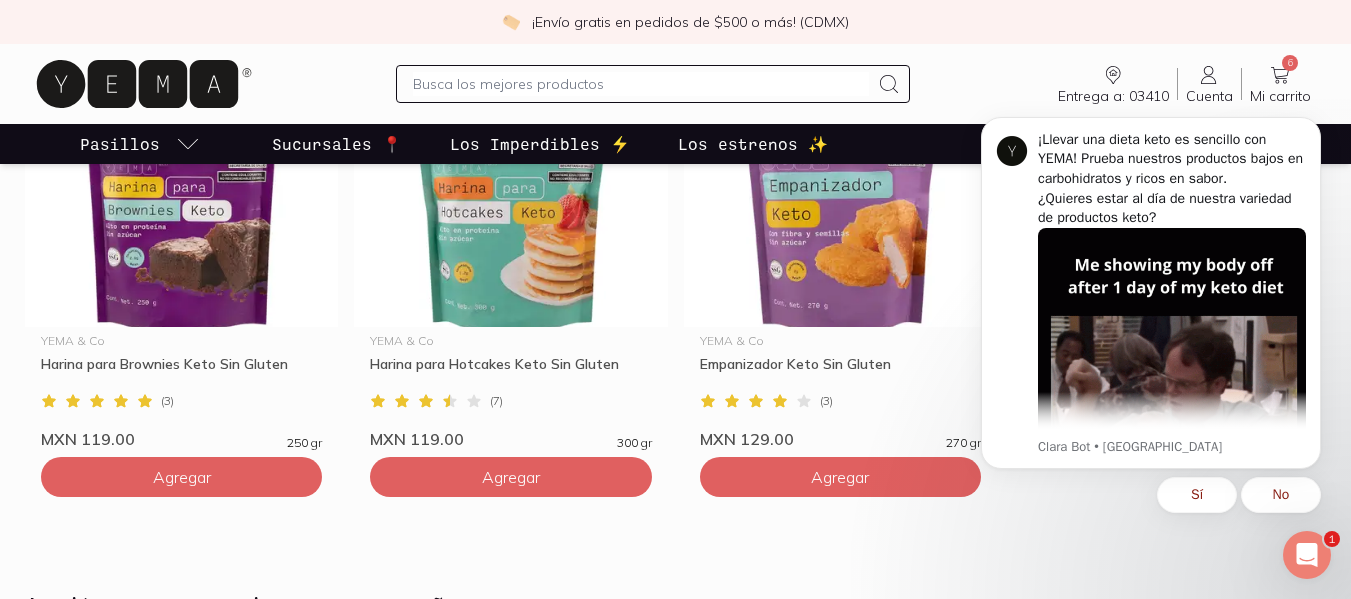 click on "¡Llevar una dieta keto es sencillo con YEMA! Prueba nuestros productos bajos en carbohidratos y ricos en sabor. ¿Quieres estar al día de nuestra variedad de productos keto? [PERSON_NAME] Bot • Ahora Sí No" at bounding box center [1151, 298] 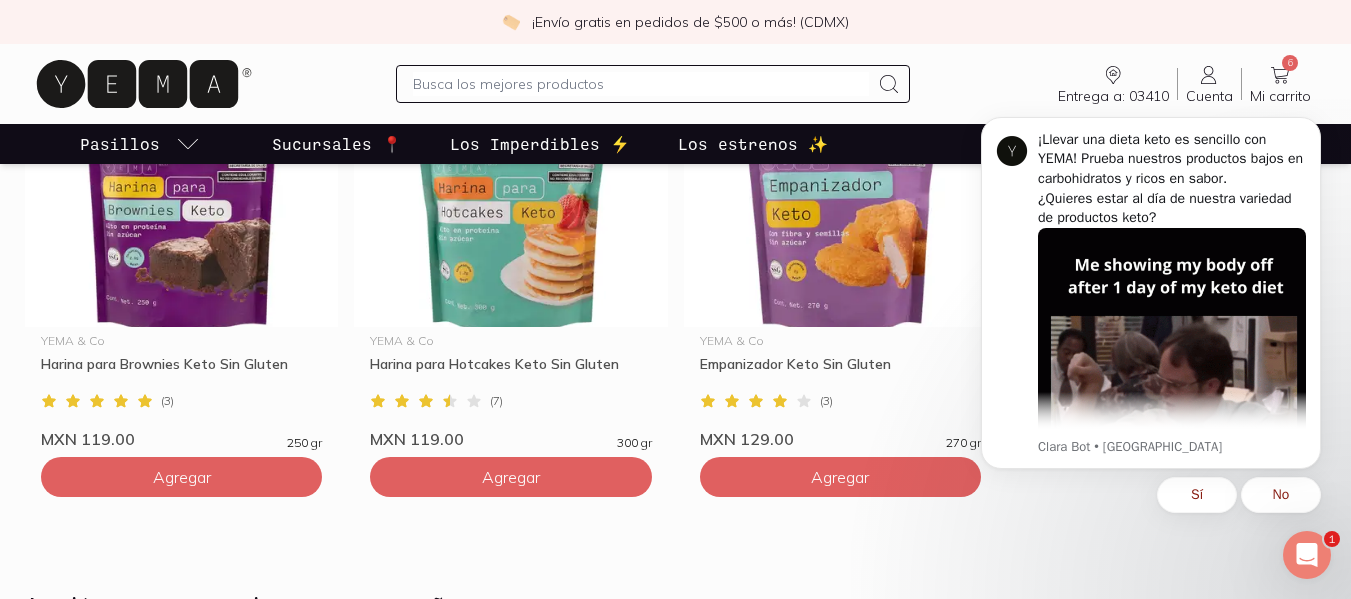 drag, startPoint x: 1328, startPoint y: 153, endPoint x: 1330, endPoint y: 174, distance: 21.095022 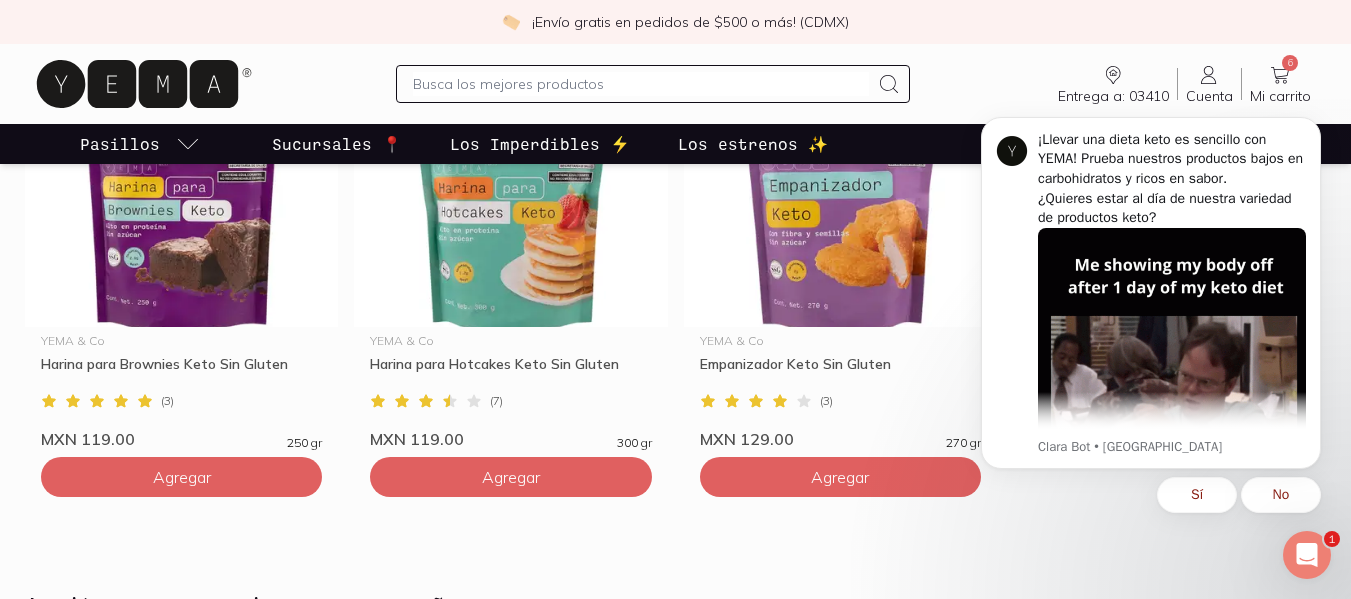 click on "¡Llevar una dieta keto es sencillo con YEMA! Prueba nuestros productos bajos en carbohidratos y ricos en sabor. ¿Quieres estar al día de nuestra variedad de productos keto? [PERSON_NAME] Bot • Ahora Sí No" at bounding box center (1151, 298) 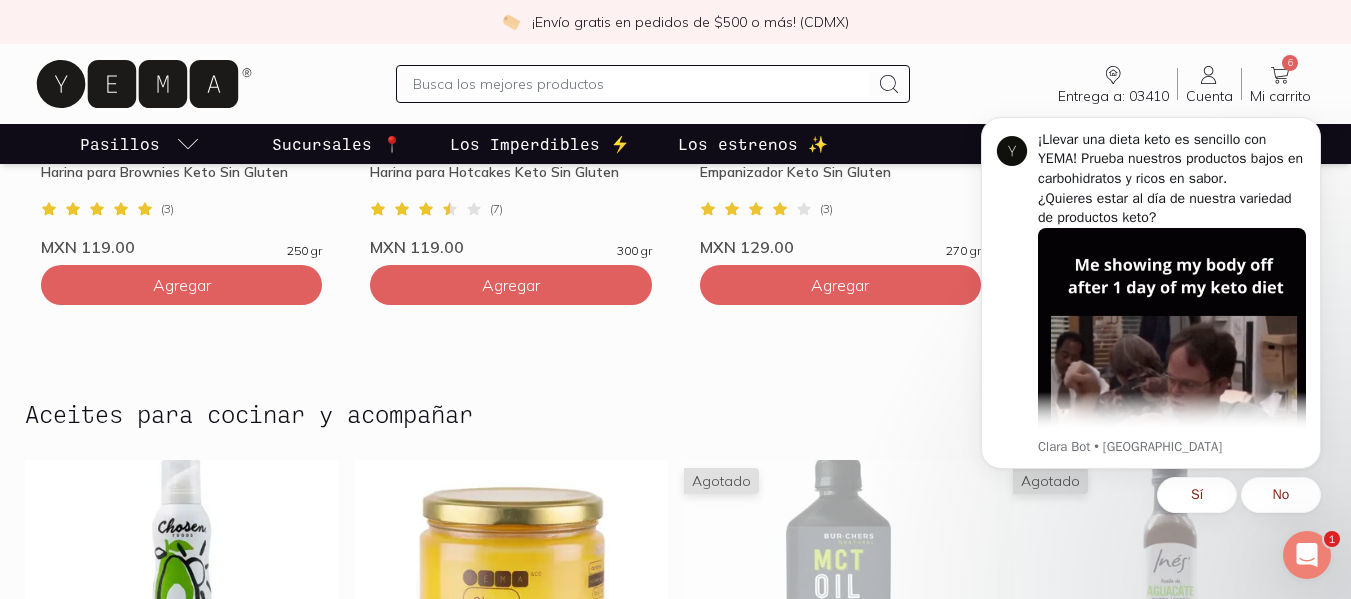 scroll, scrollTop: 1564, scrollLeft: 0, axis: vertical 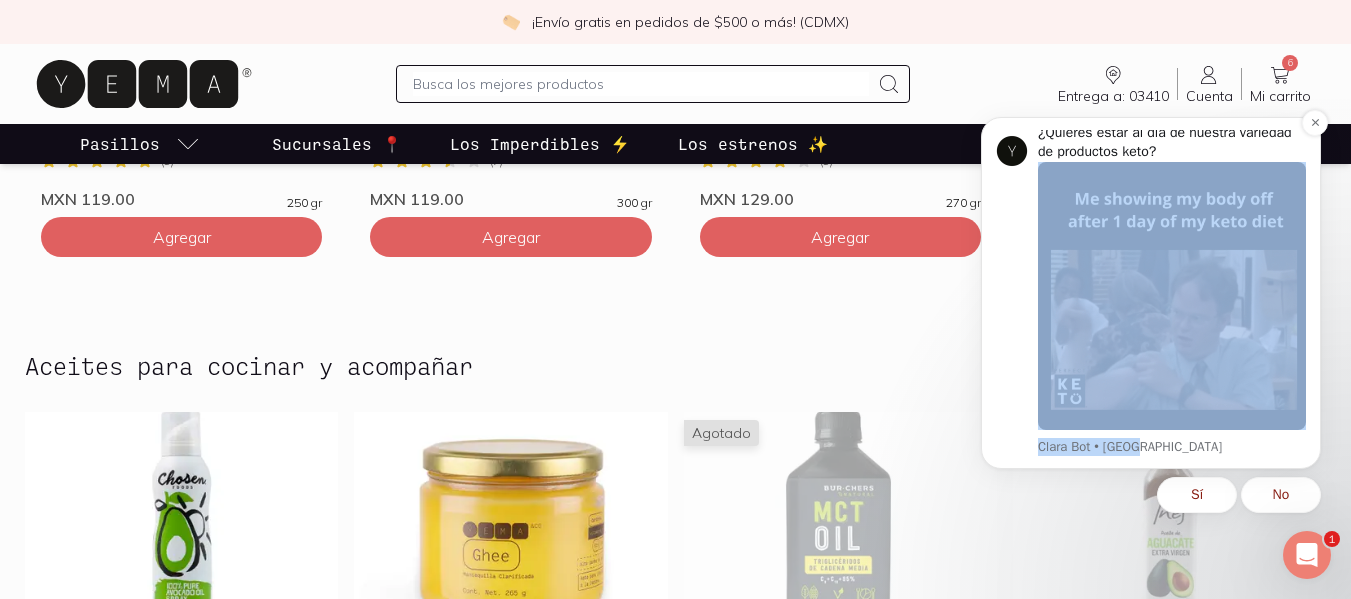 drag, startPoint x: 1303, startPoint y: 215, endPoint x: 1268, endPoint y: 459, distance: 246.49747 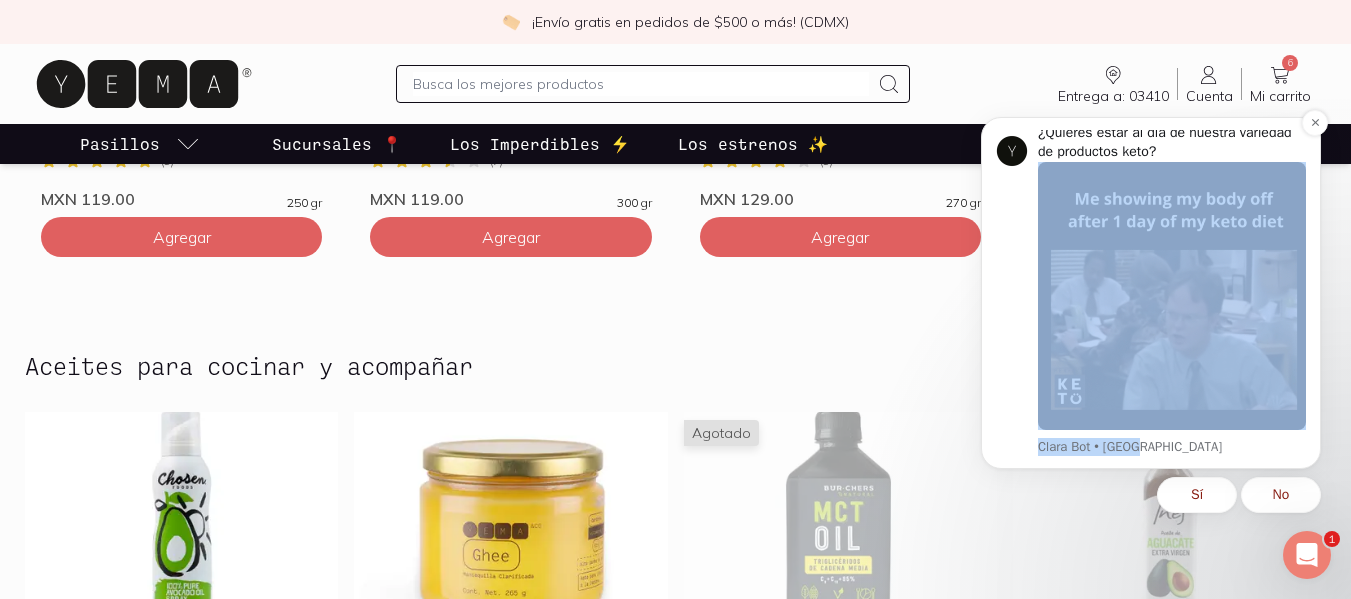 click on "¡Llevar una dieta keto es sencillo con YEMA! Prueba nuestros productos bajos en carbohidratos y ricos en sabor. ¿Quieres estar al día de nuestra variedad de productos keto? [PERSON_NAME] Bot • [GEOGRAPHIC_DATA]" at bounding box center [1151, 293] 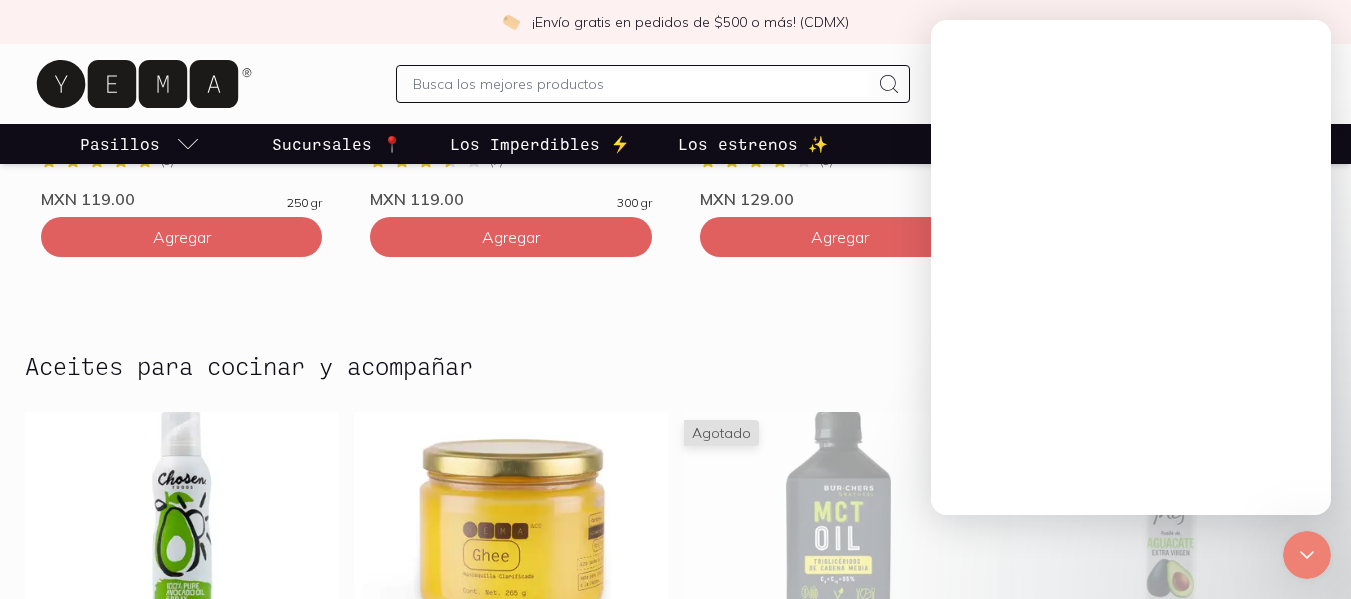 scroll, scrollTop: 0, scrollLeft: 0, axis: both 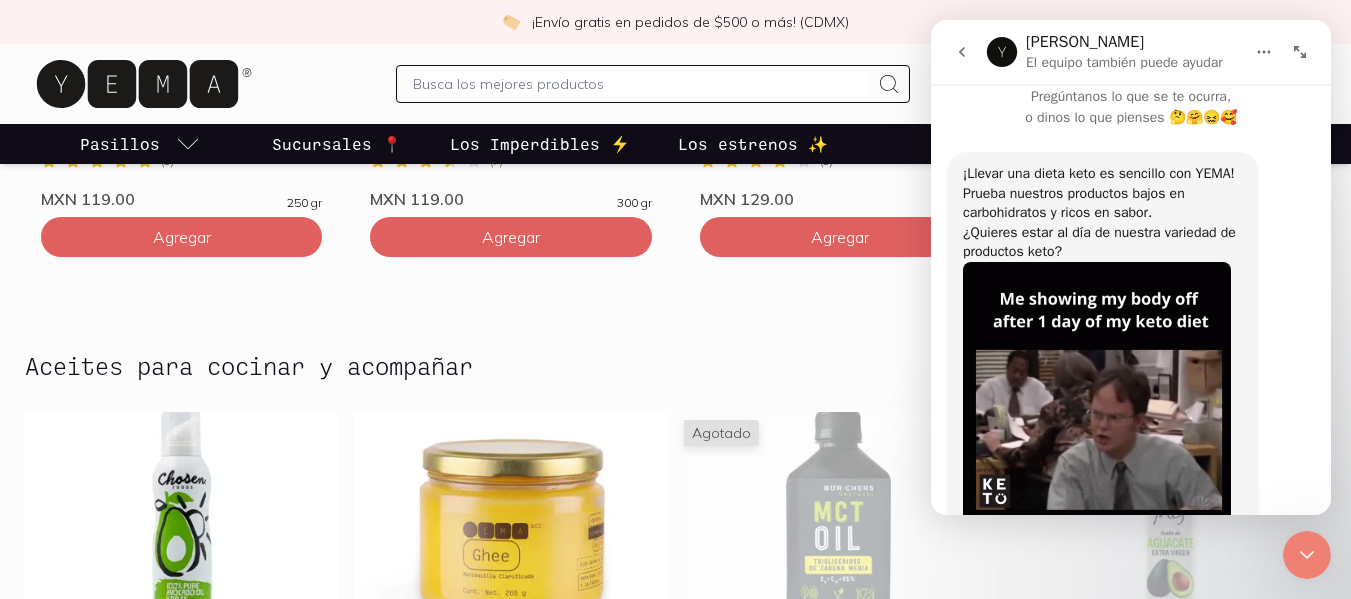 click 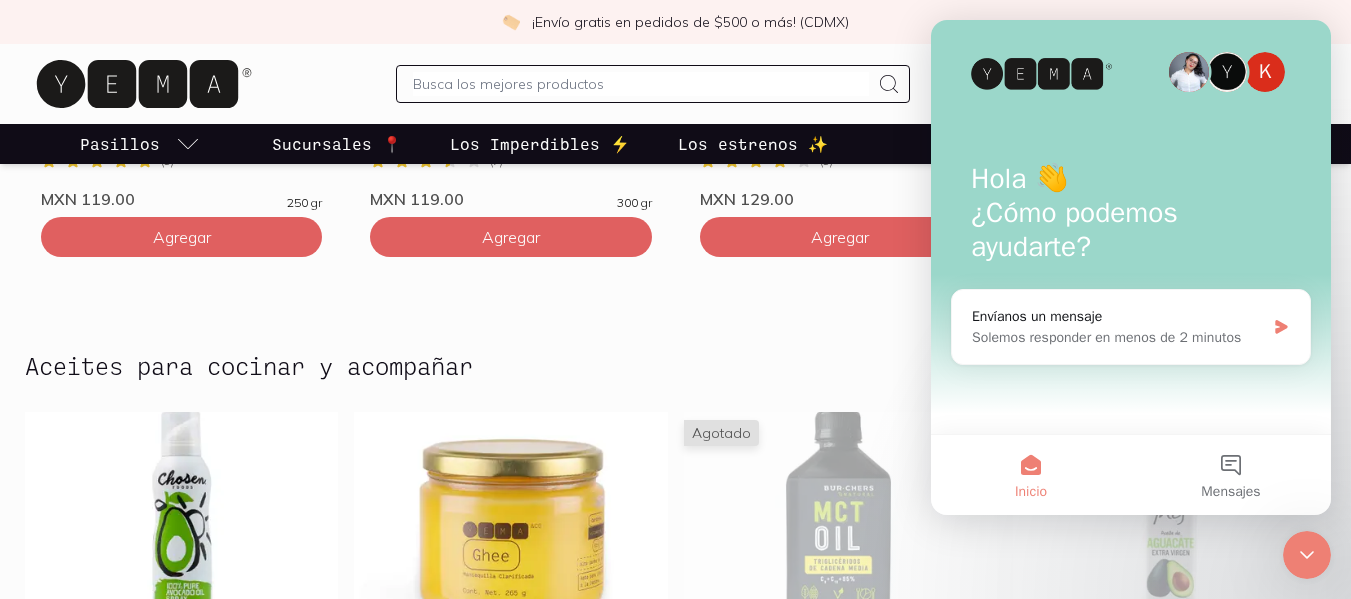 scroll, scrollTop: 0, scrollLeft: 0, axis: both 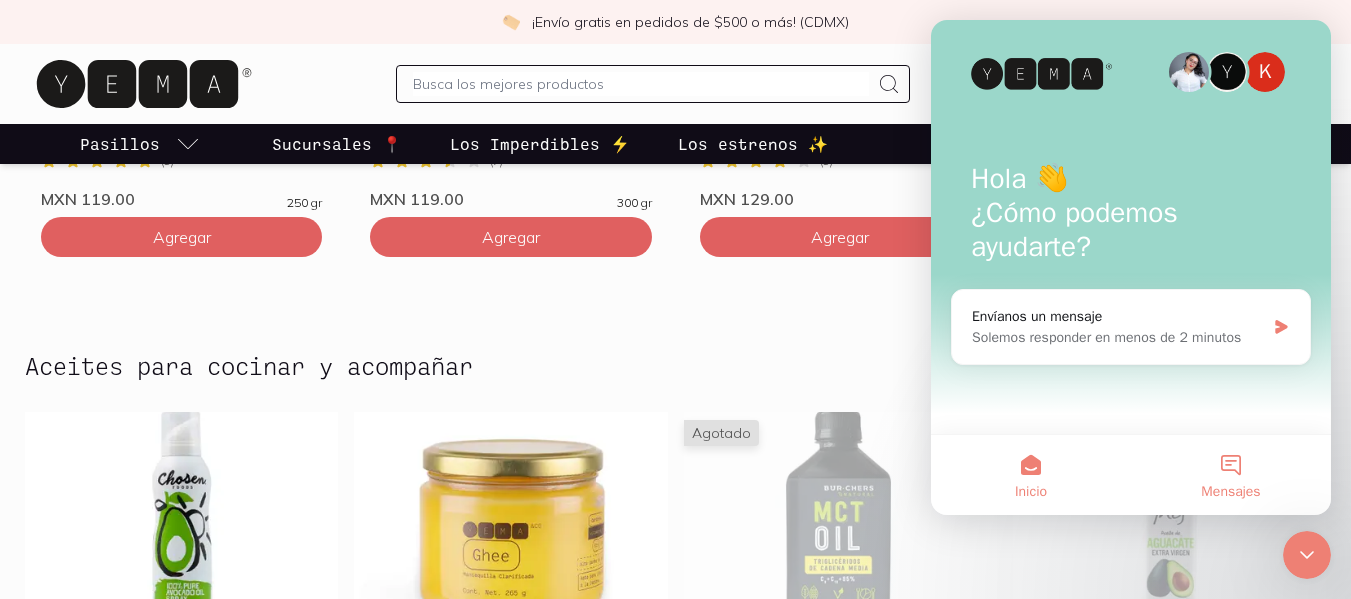 click on "Mensajes" at bounding box center (1230, 492) 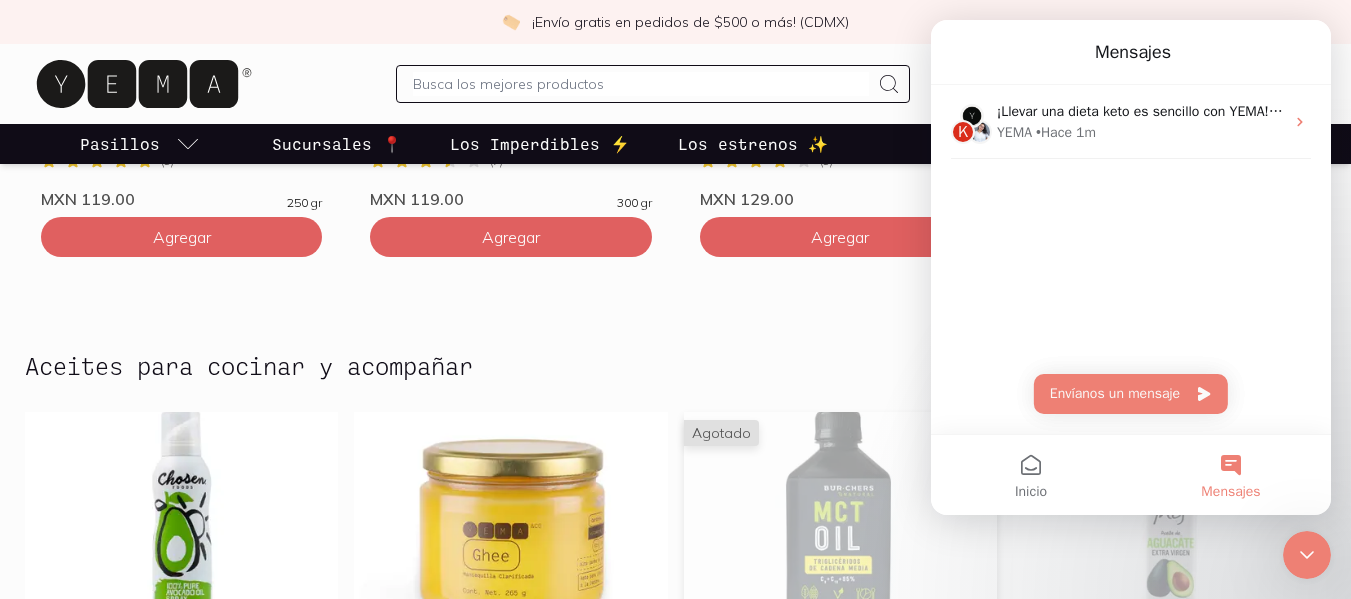 click at bounding box center (840, 535) 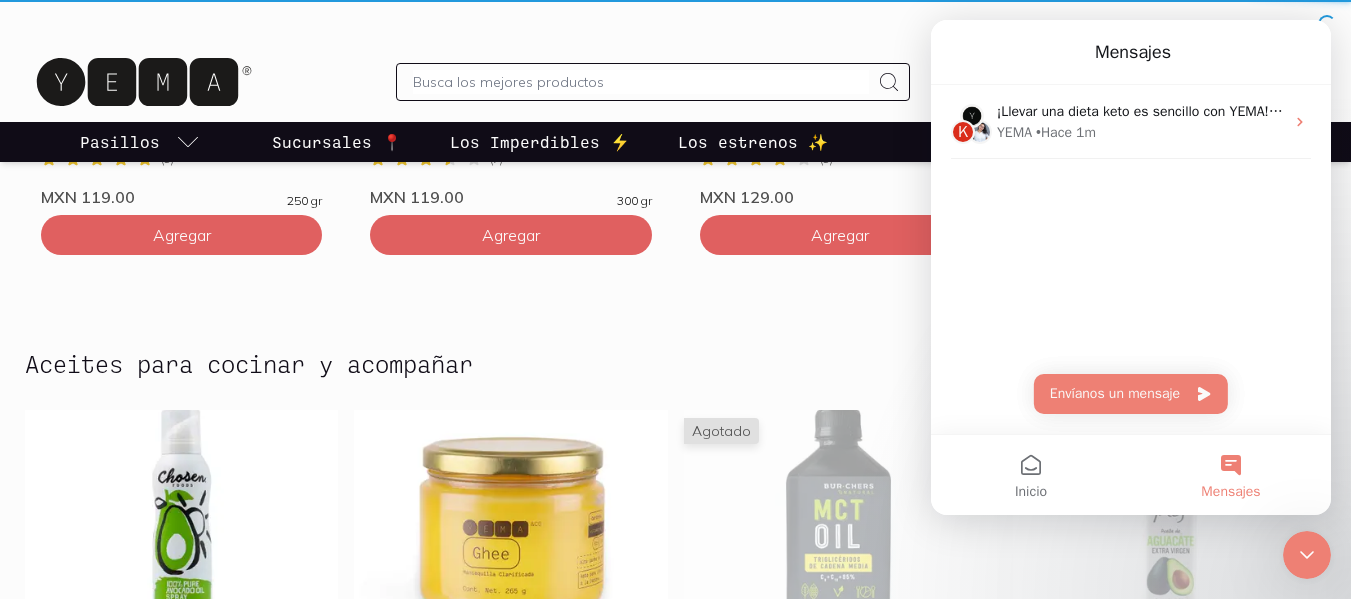 scroll, scrollTop: 1566, scrollLeft: 0, axis: vertical 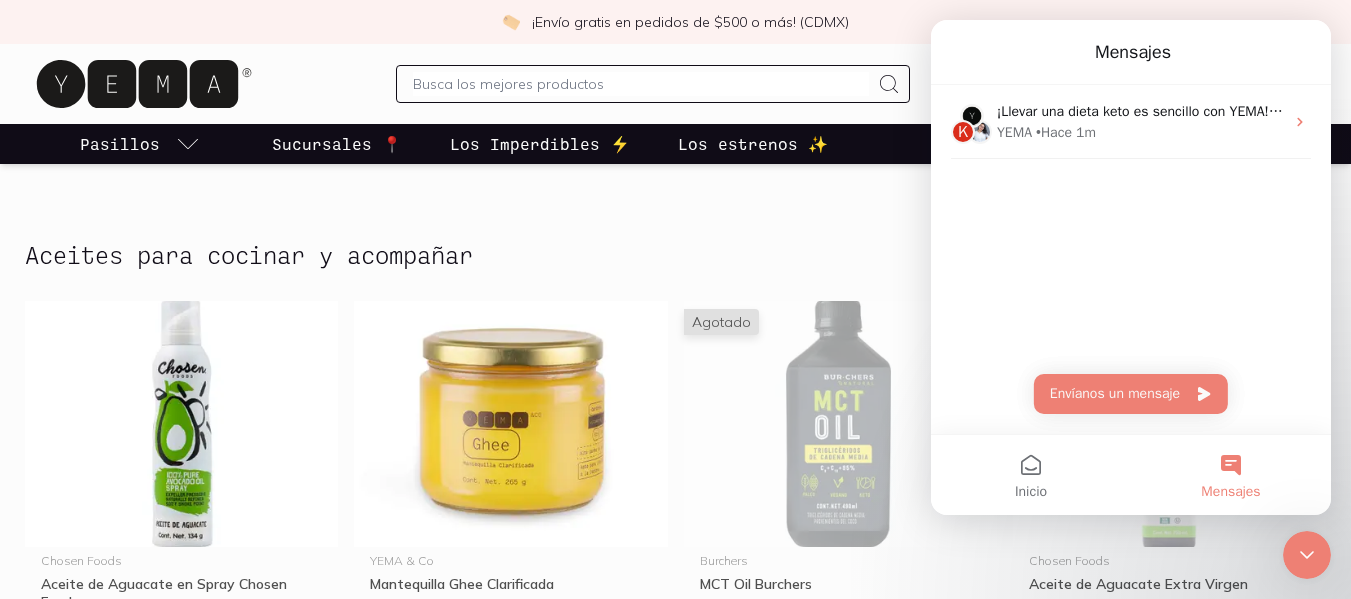 click on "Mensajes" at bounding box center [1131, 52] 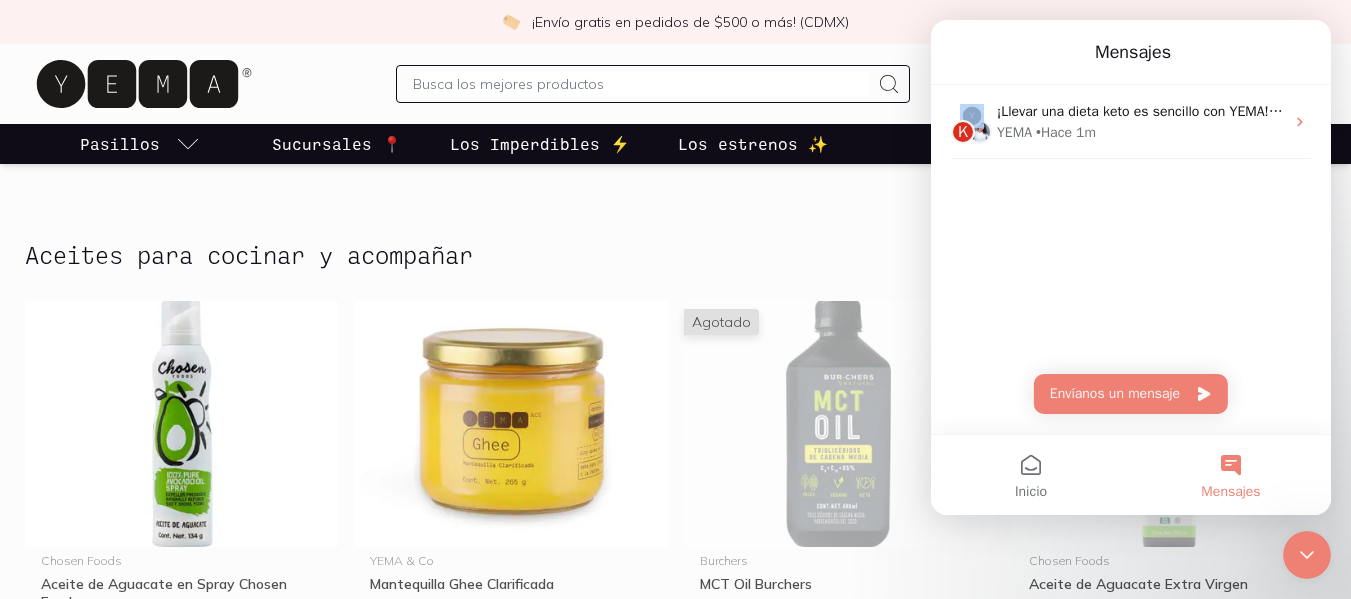 click on "Mensajes" at bounding box center [1131, 52] 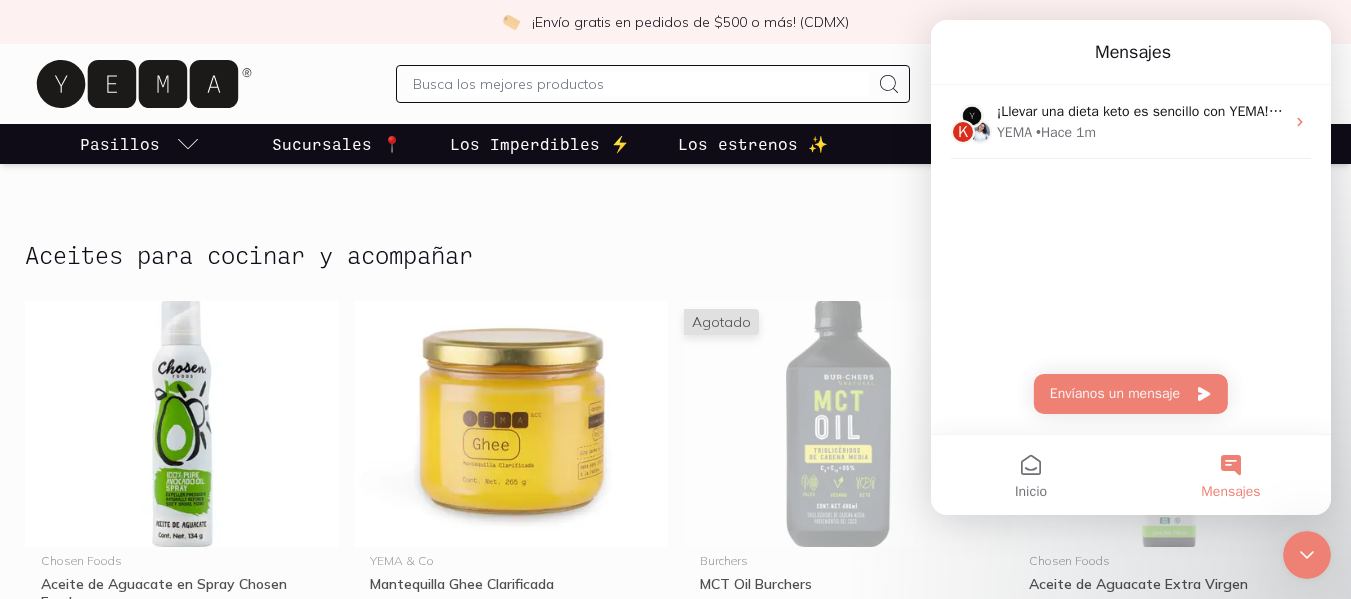 click on "Mensajes" at bounding box center [1131, 52] 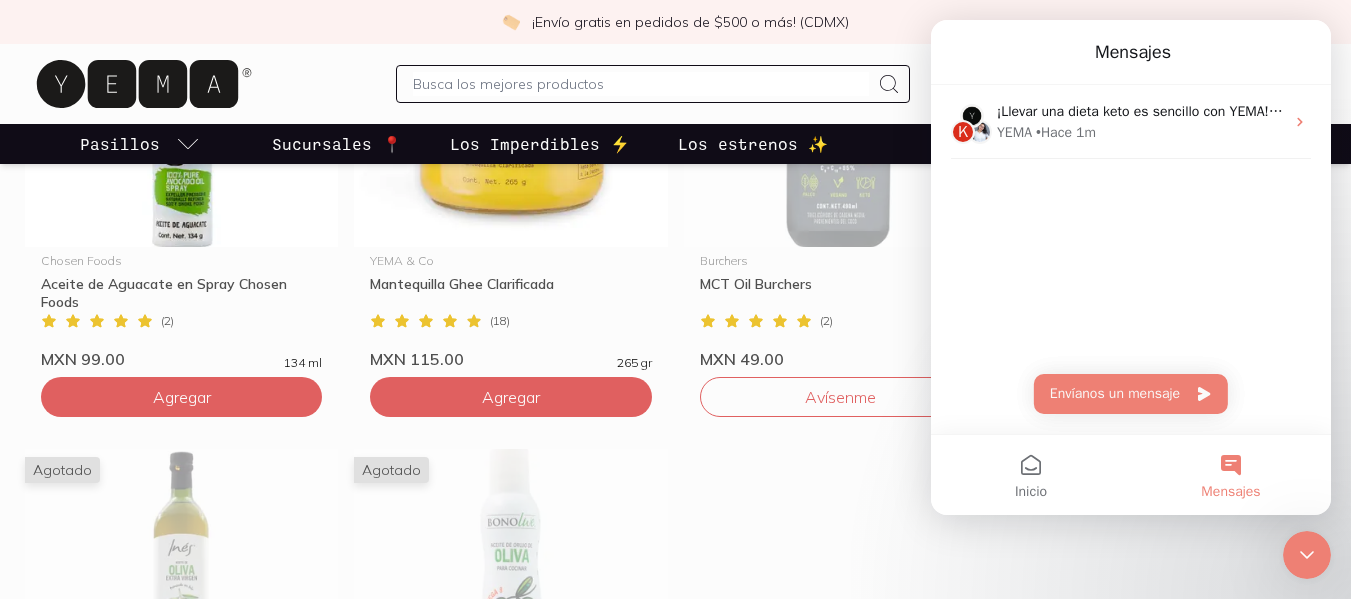 scroll, scrollTop: 1987, scrollLeft: 0, axis: vertical 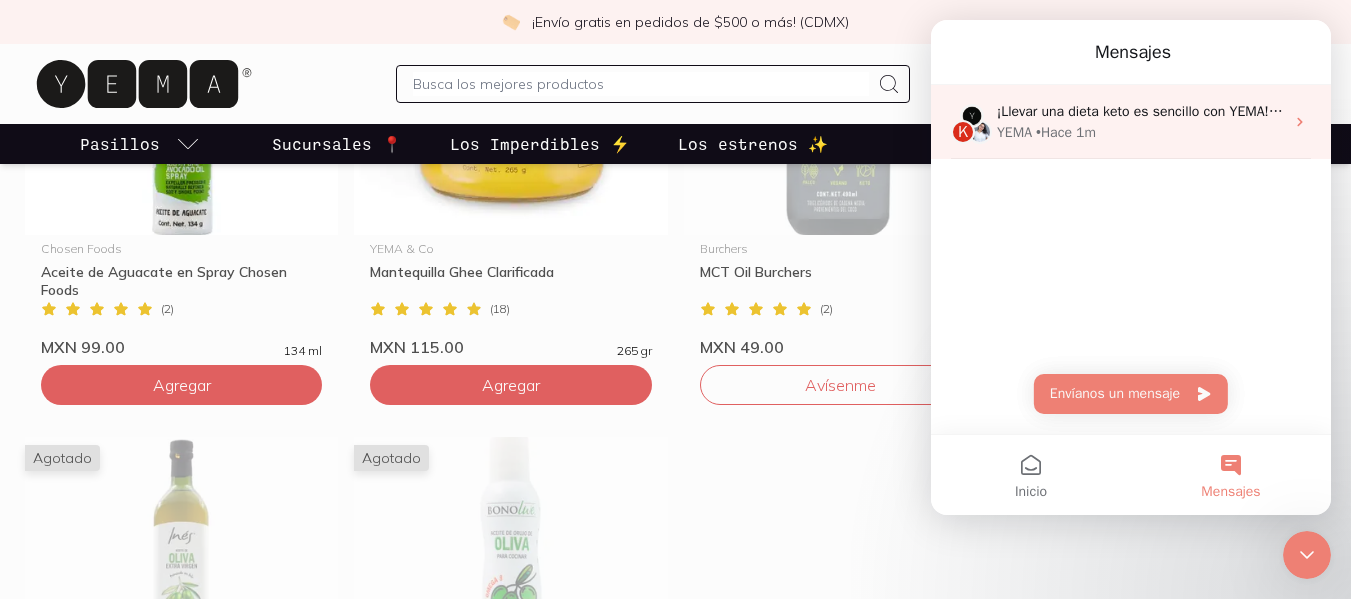 click 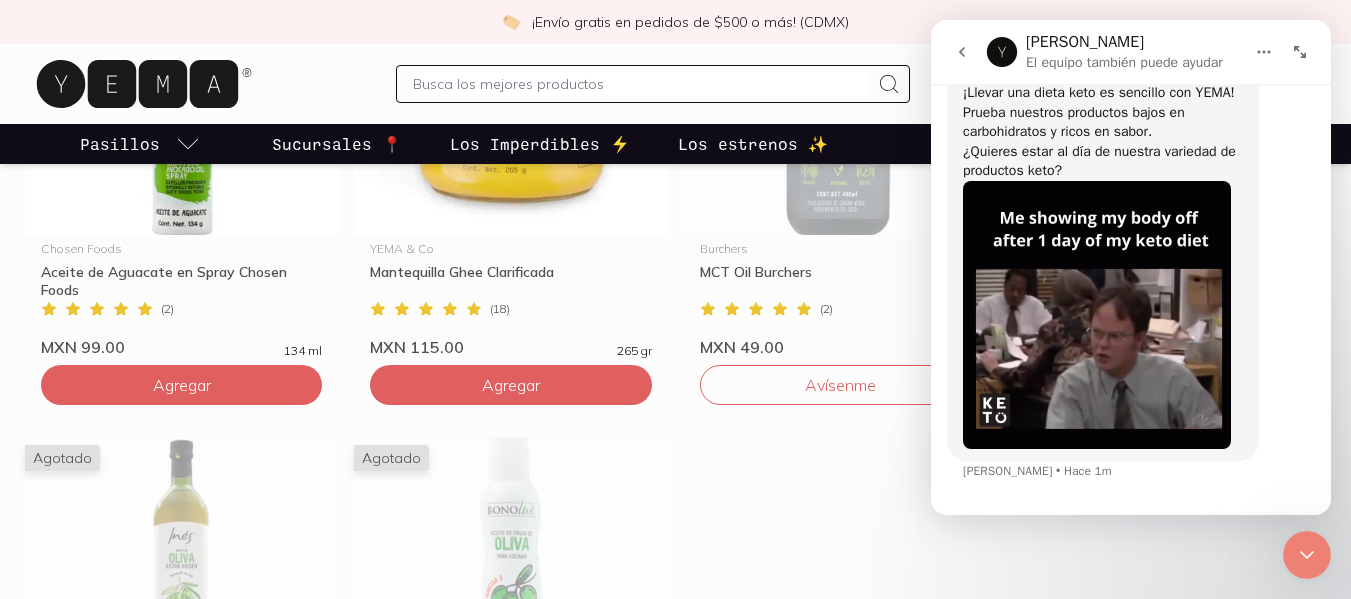 scroll, scrollTop: 174, scrollLeft: 0, axis: vertical 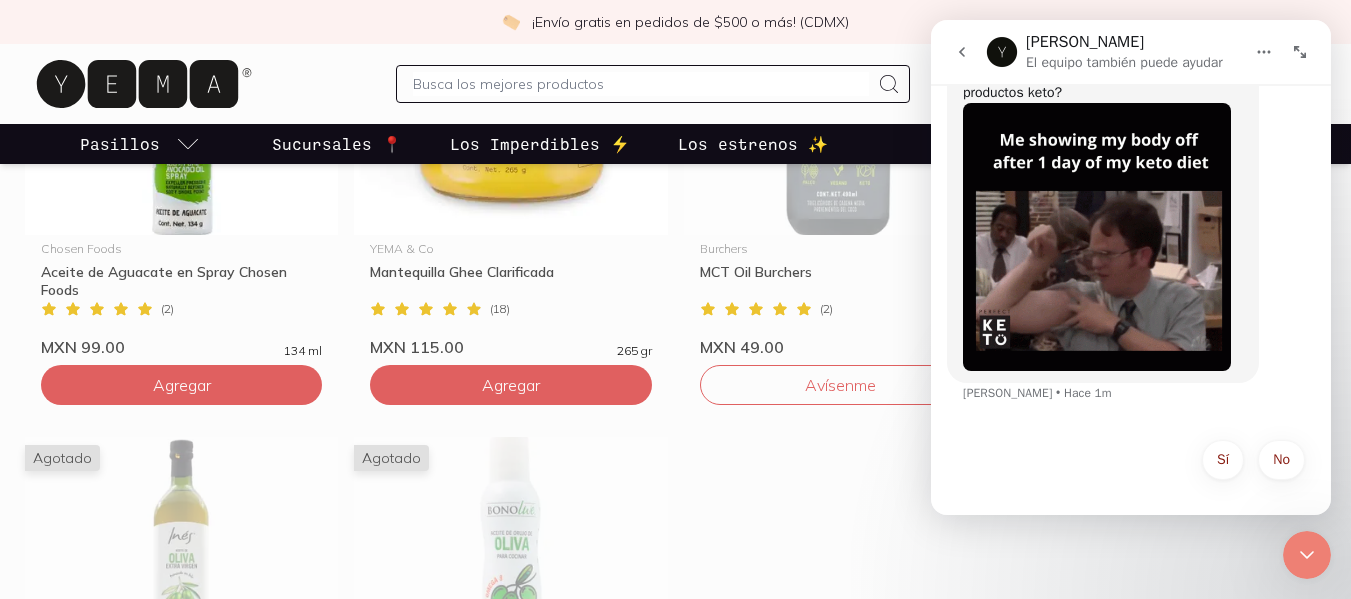 click at bounding box center (1300, 52) 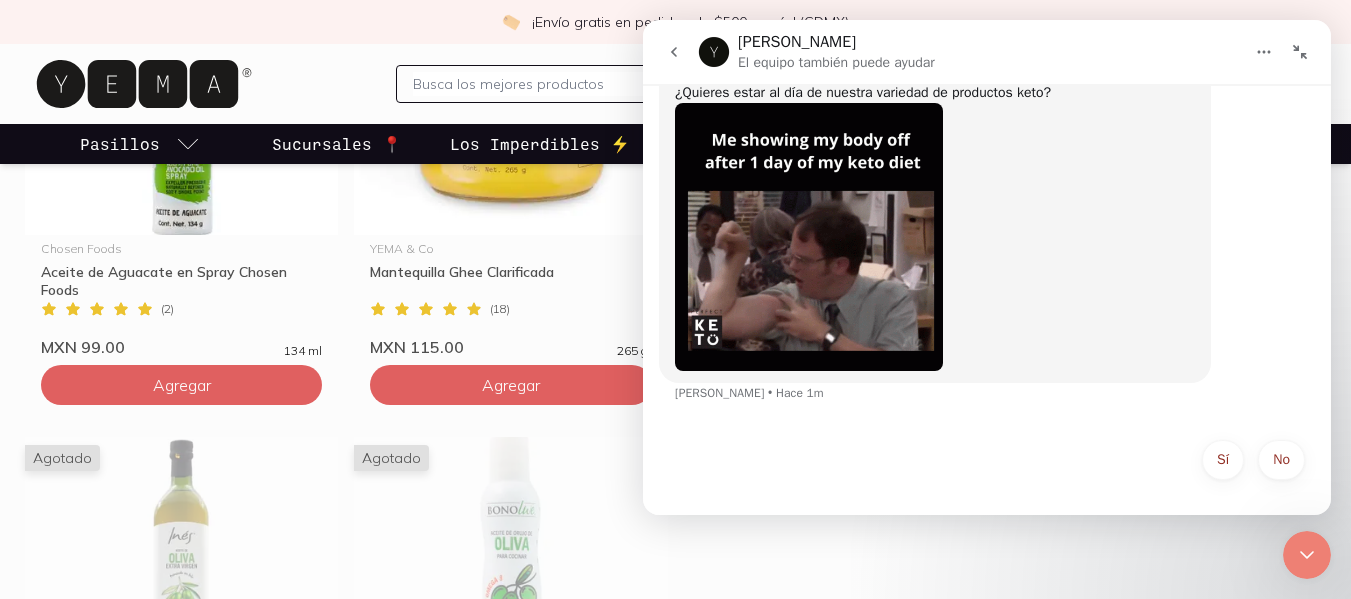 drag, startPoint x: 1021, startPoint y: 57, endPoint x: 1309, endPoint y: 59, distance: 288.00696 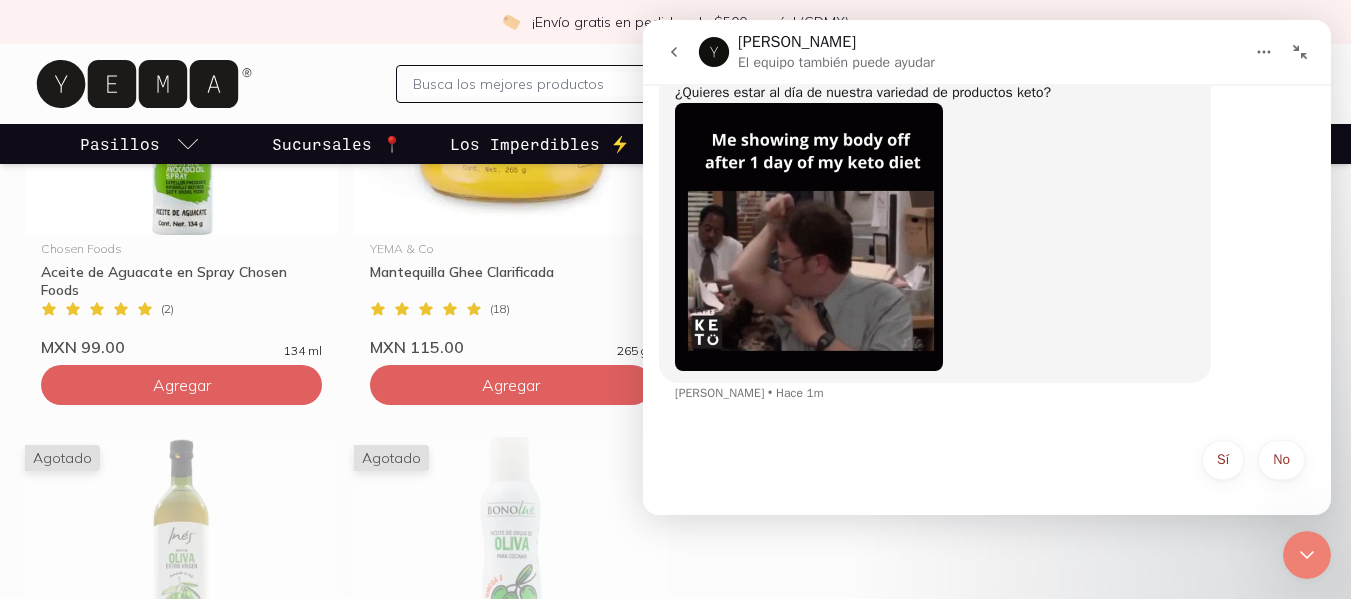 click at bounding box center (1300, 52) 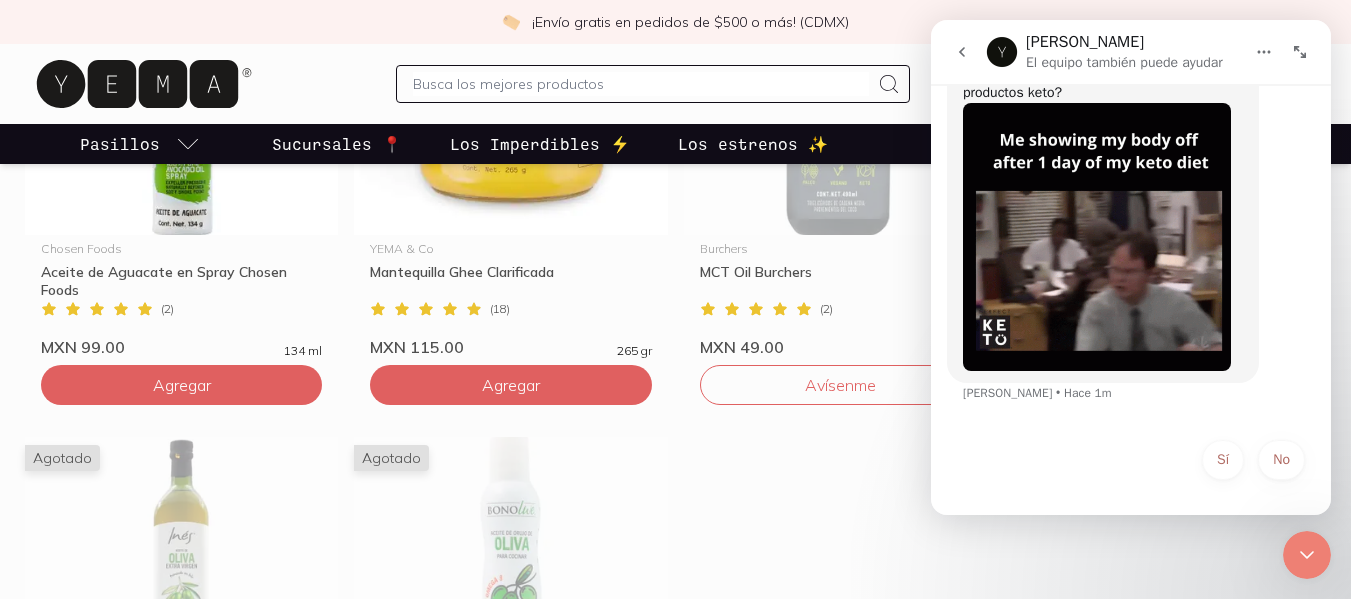 scroll, scrollTop: 174, scrollLeft: 0, axis: vertical 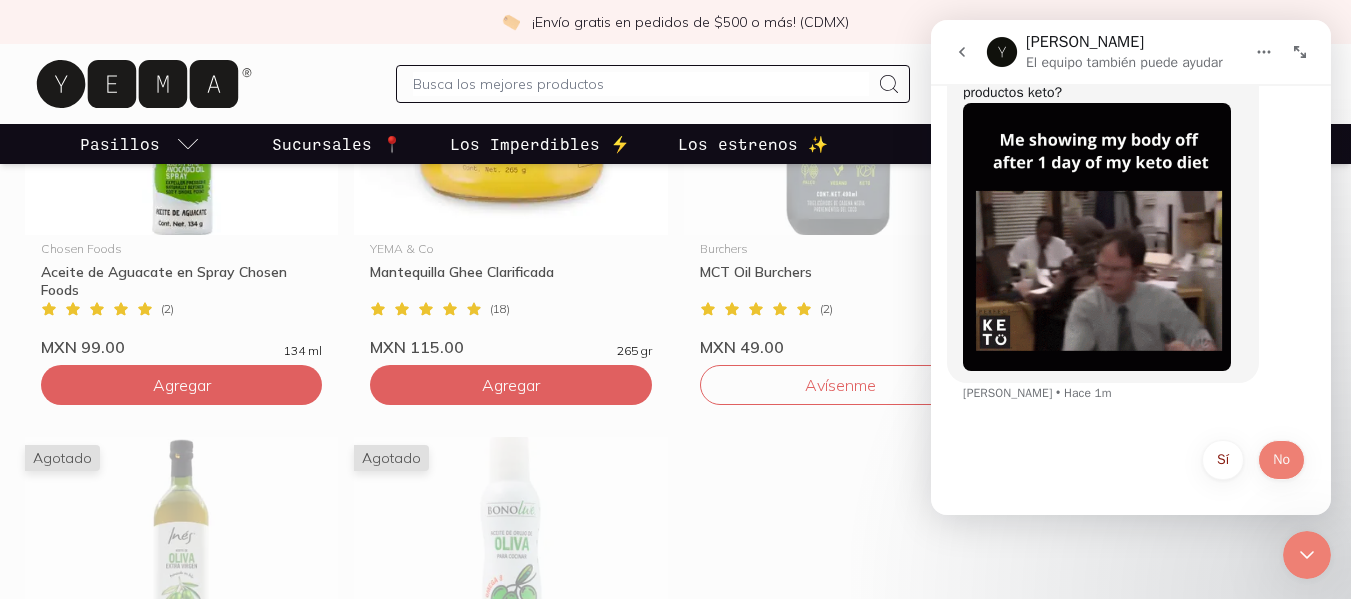 click on "No" at bounding box center (1281, 460) 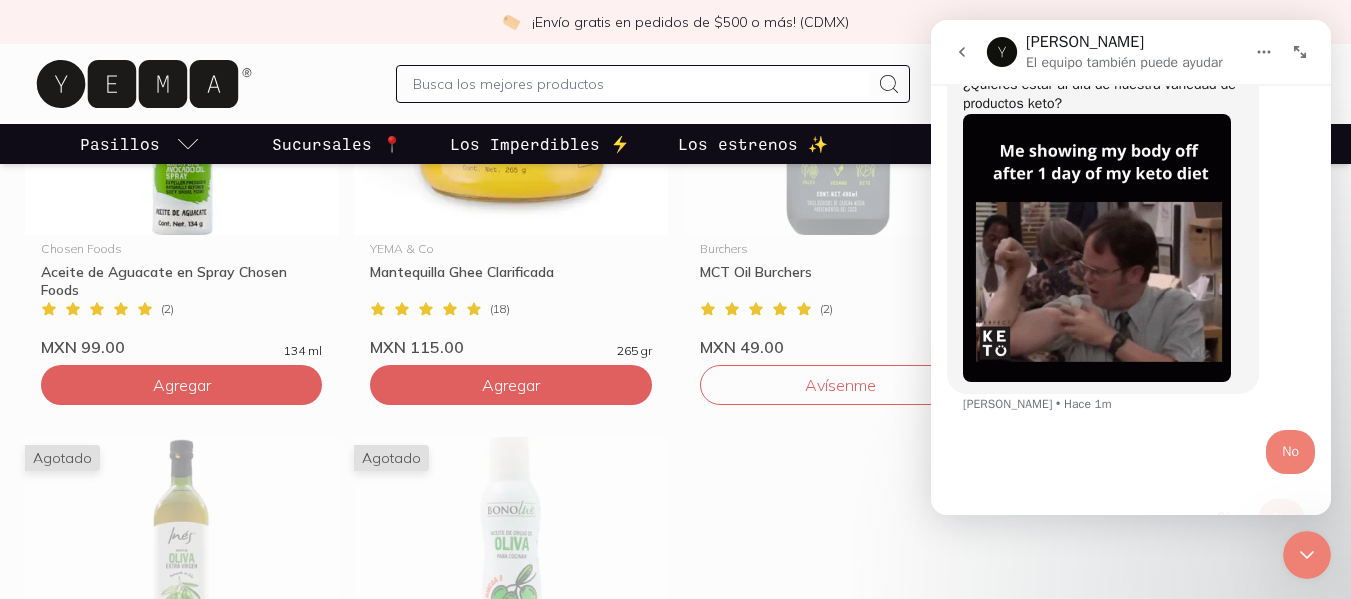 scroll, scrollTop: 163, scrollLeft: 0, axis: vertical 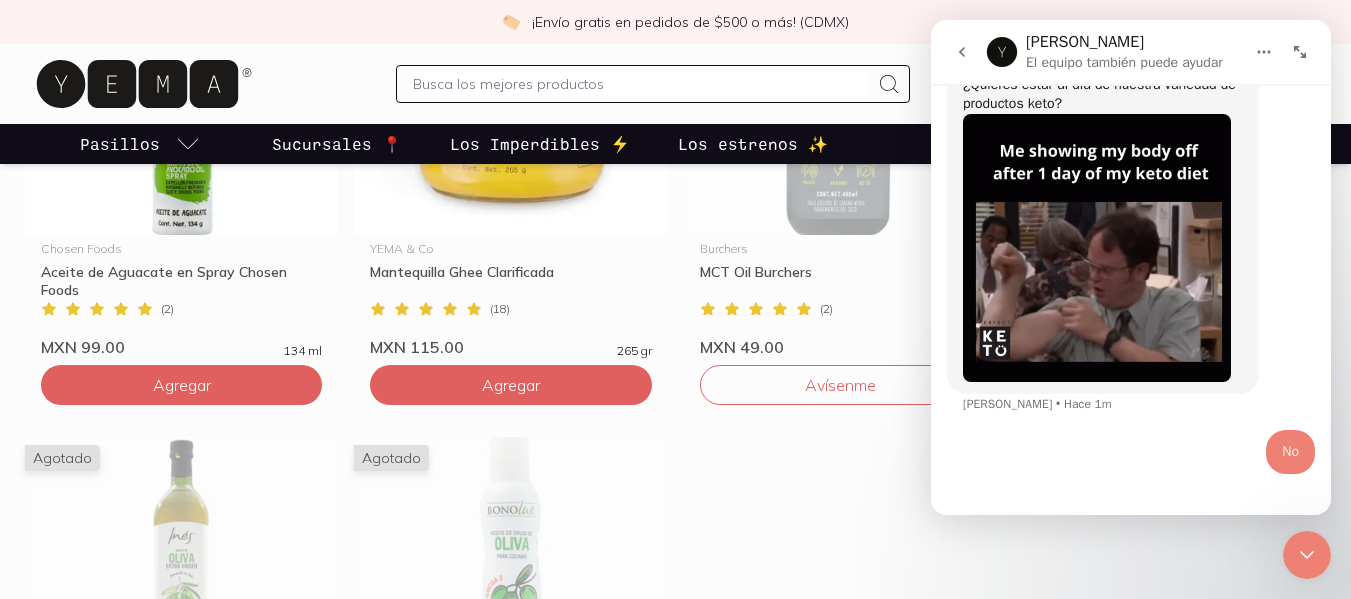 click 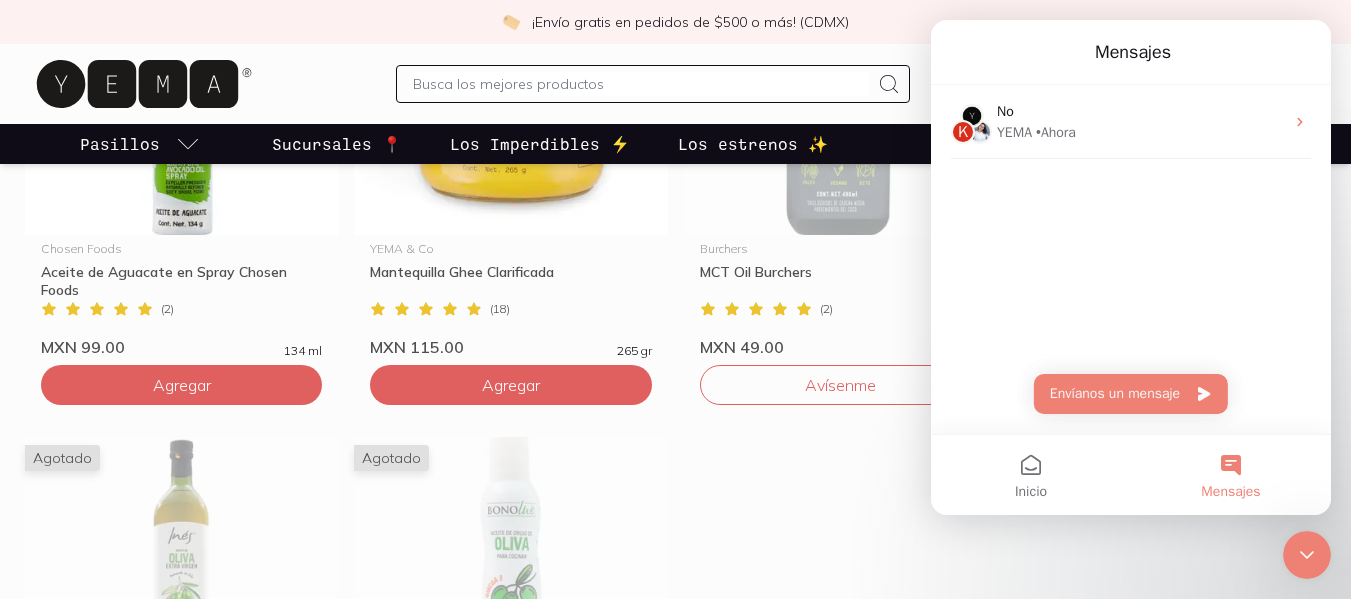 scroll, scrollTop: 0, scrollLeft: 0, axis: both 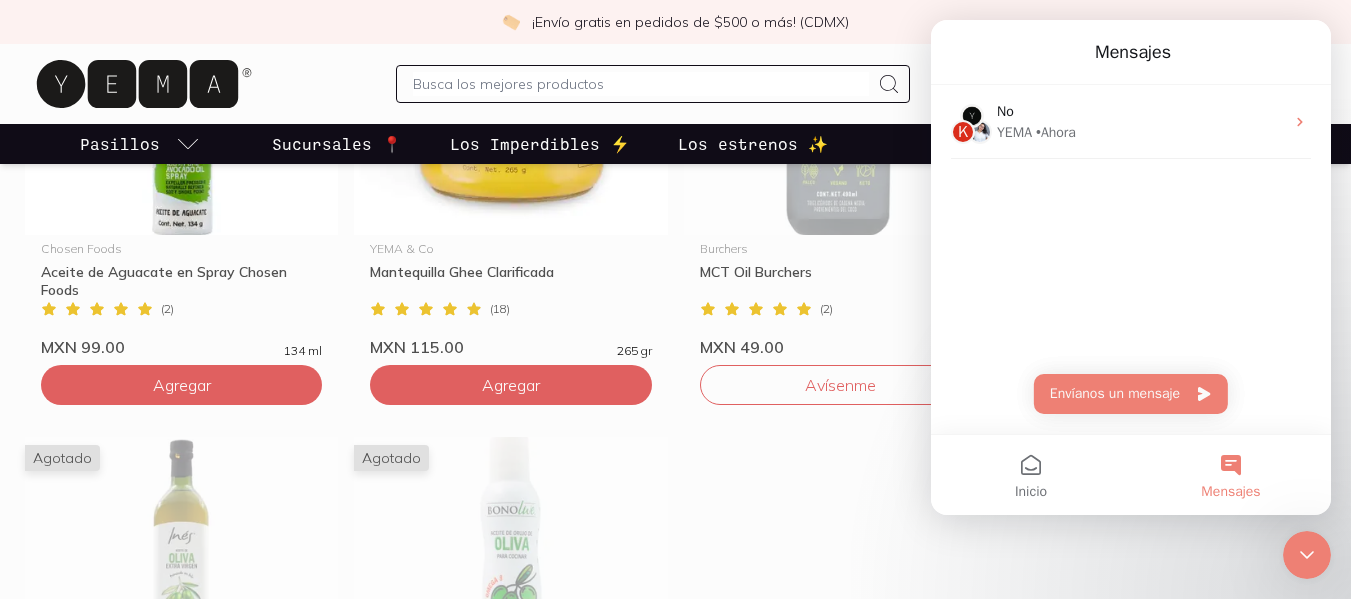 click on "¡Envío gratis en pedidos de $500 o más! (CDMX)" at bounding box center (675, 22) 